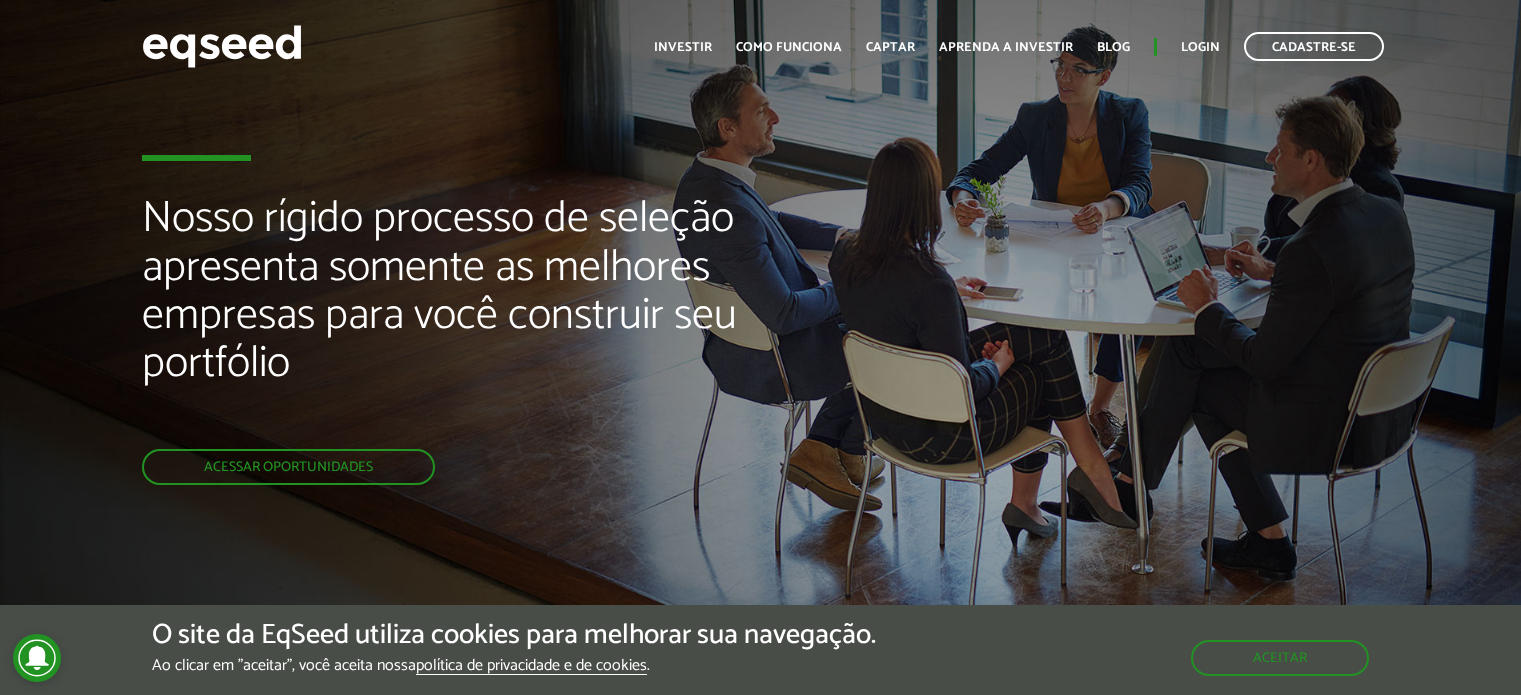 scroll, scrollTop: 0, scrollLeft: 0, axis: both 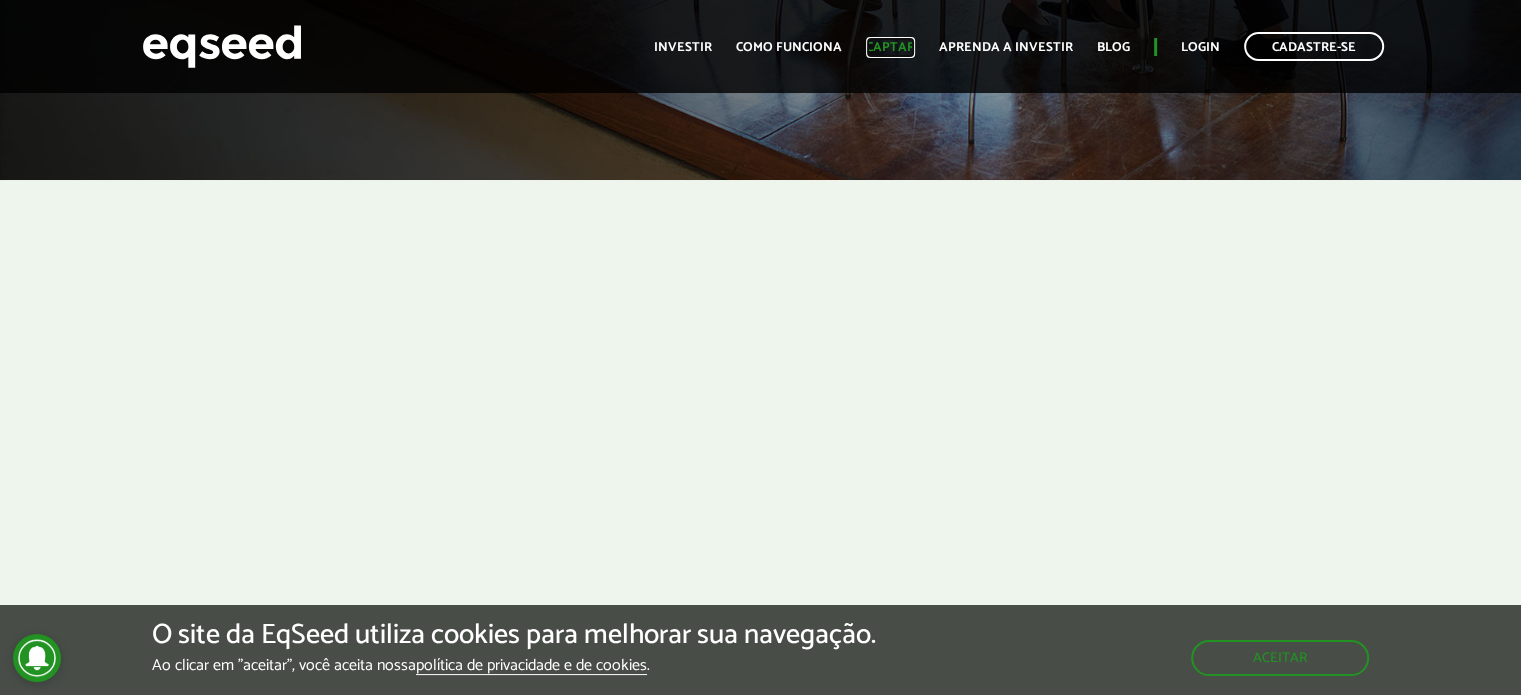 click on "Captar" at bounding box center (890, 47) 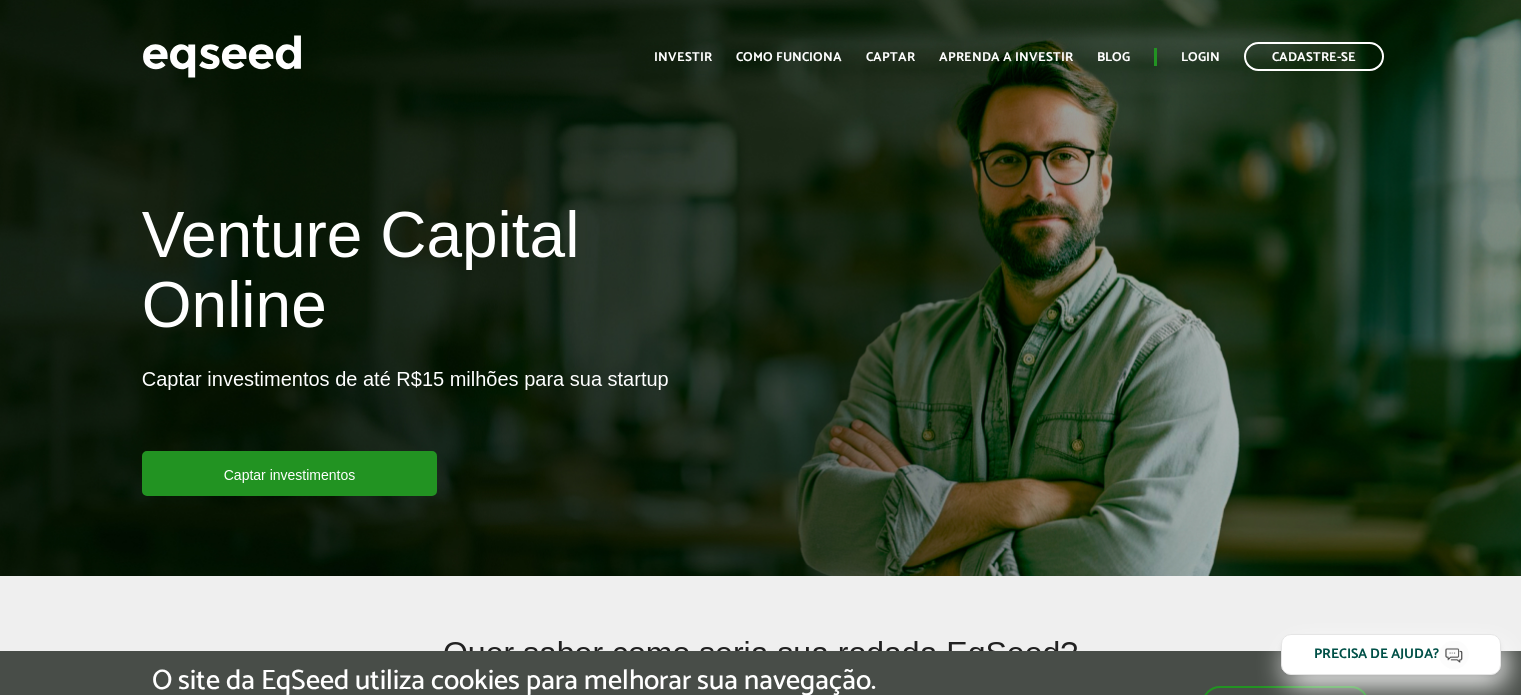scroll, scrollTop: 0, scrollLeft: 0, axis: both 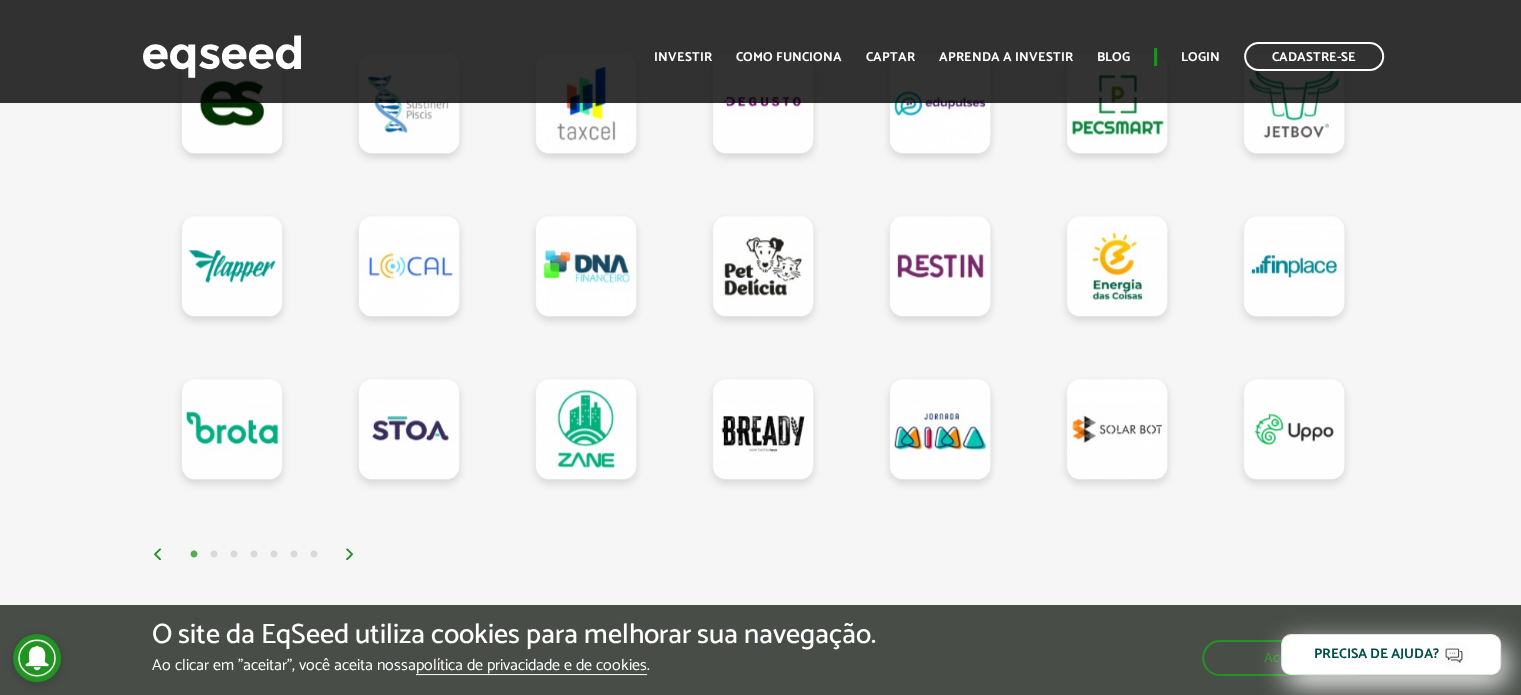 click at bounding box center (350, 554) 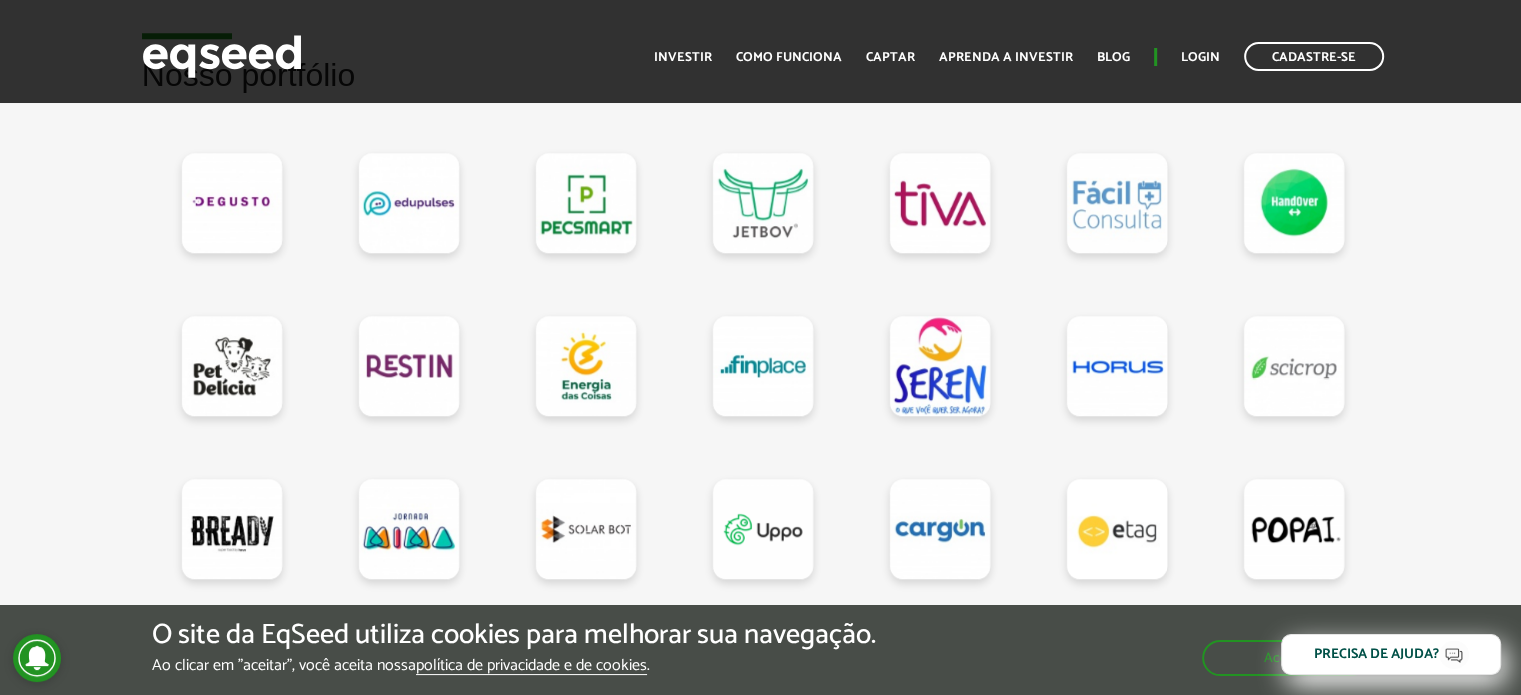 scroll, scrollTop: 1900, scrollLeft: 0, axis: vertical 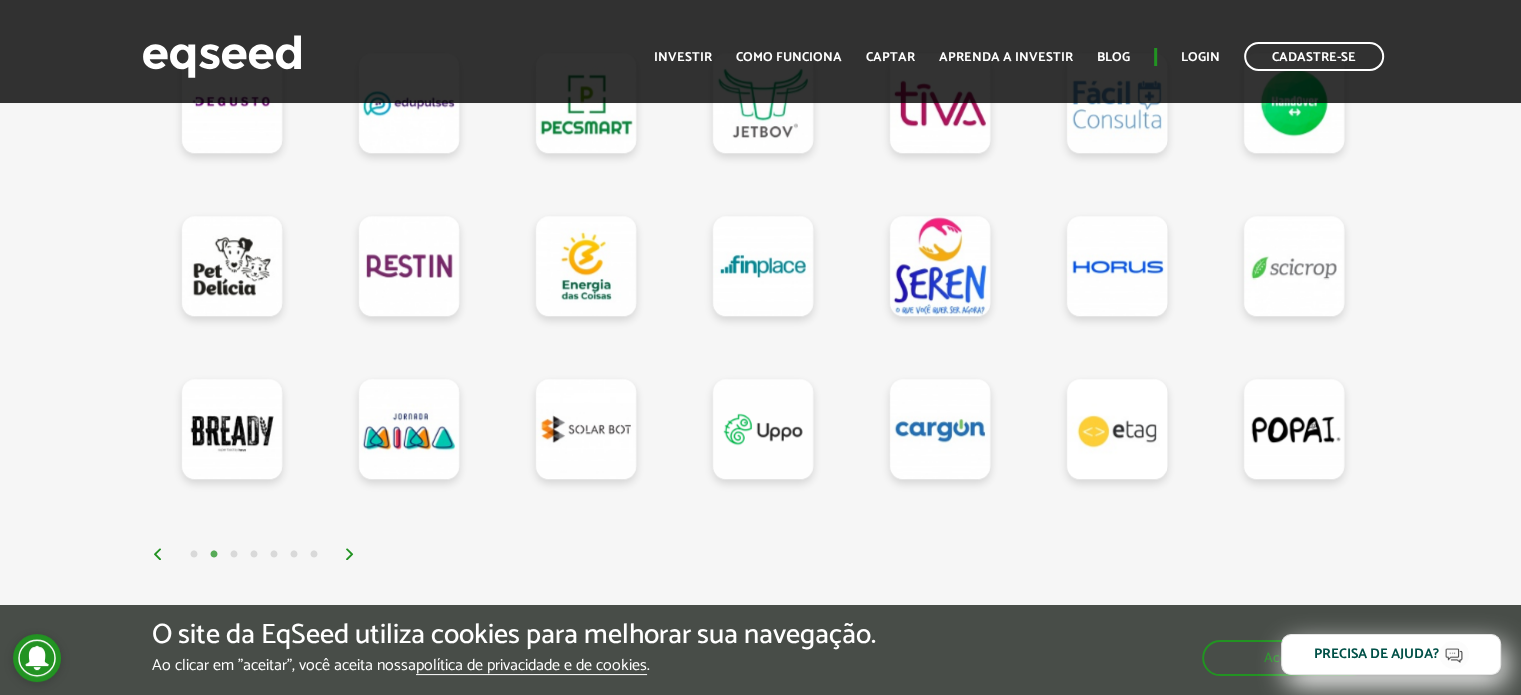 click on "1 2 3 4 5 6 7" at bounding box center [766, 553] 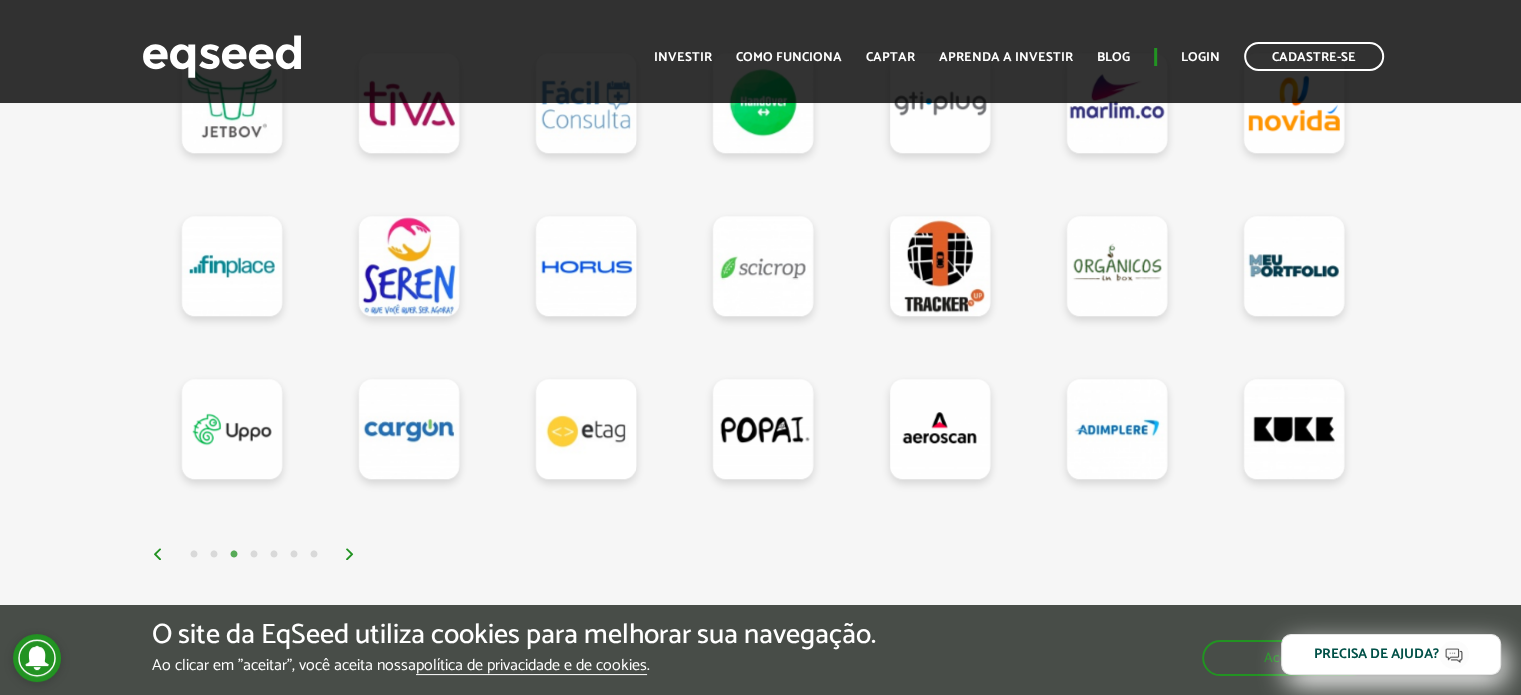 scroll, scrollTop: 1800, scrollLeft: 0, axis: vertical 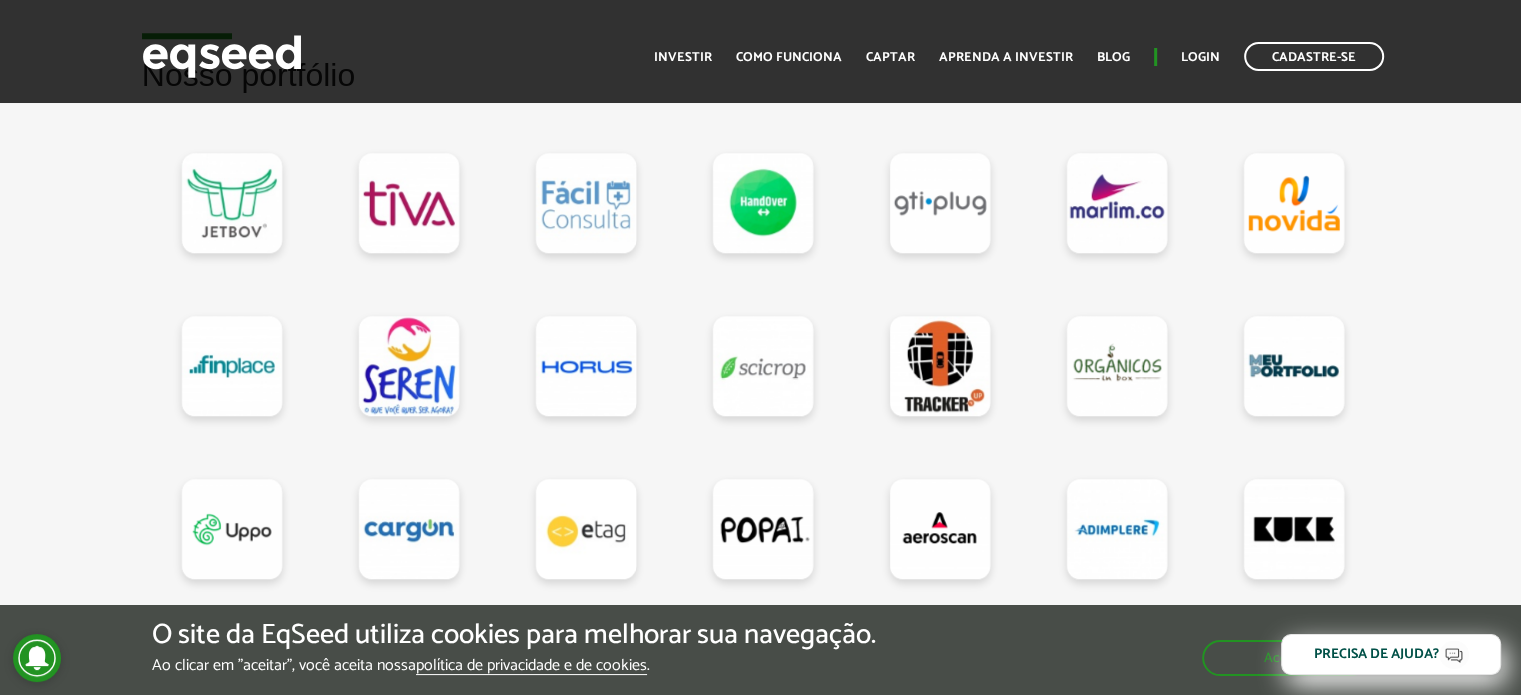 click on "Nosso portfólio" at bounding box center (760, 361) 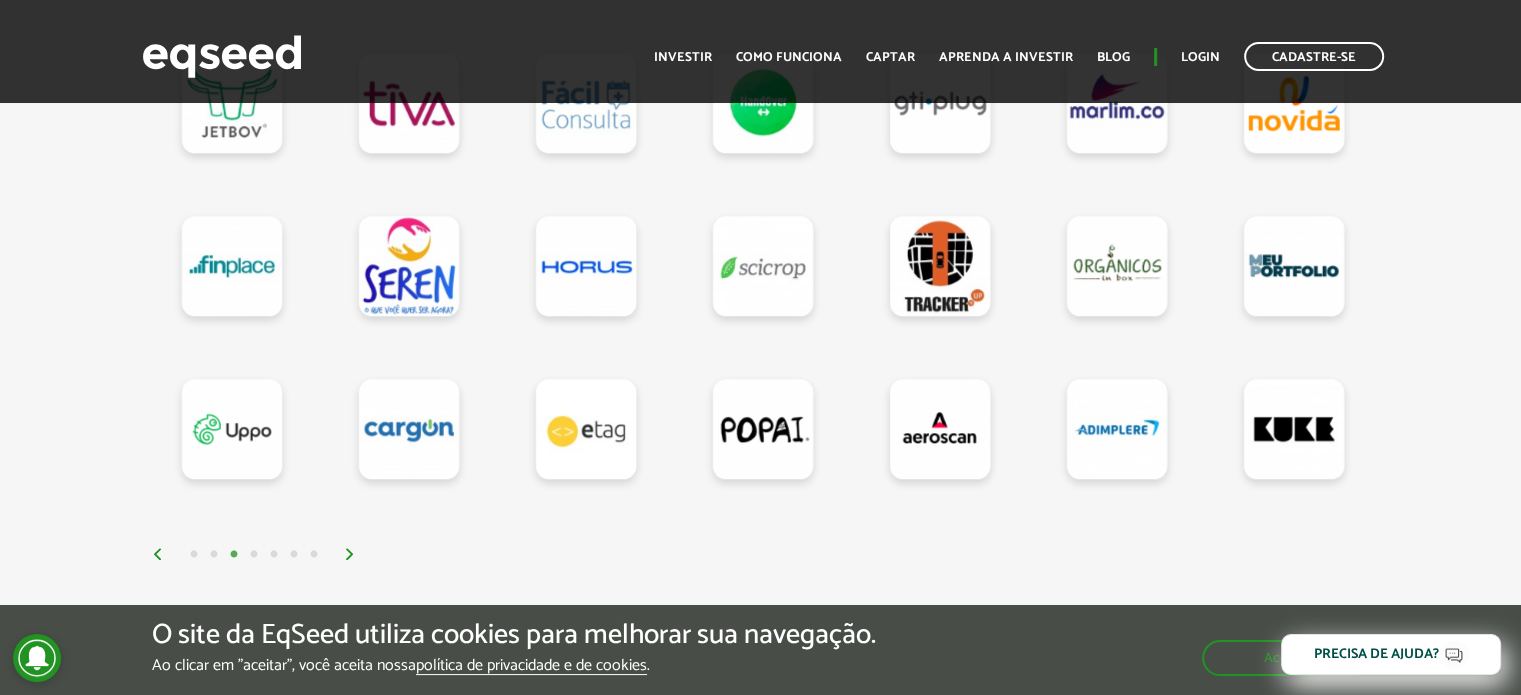 click at bounding box center [350, 554] 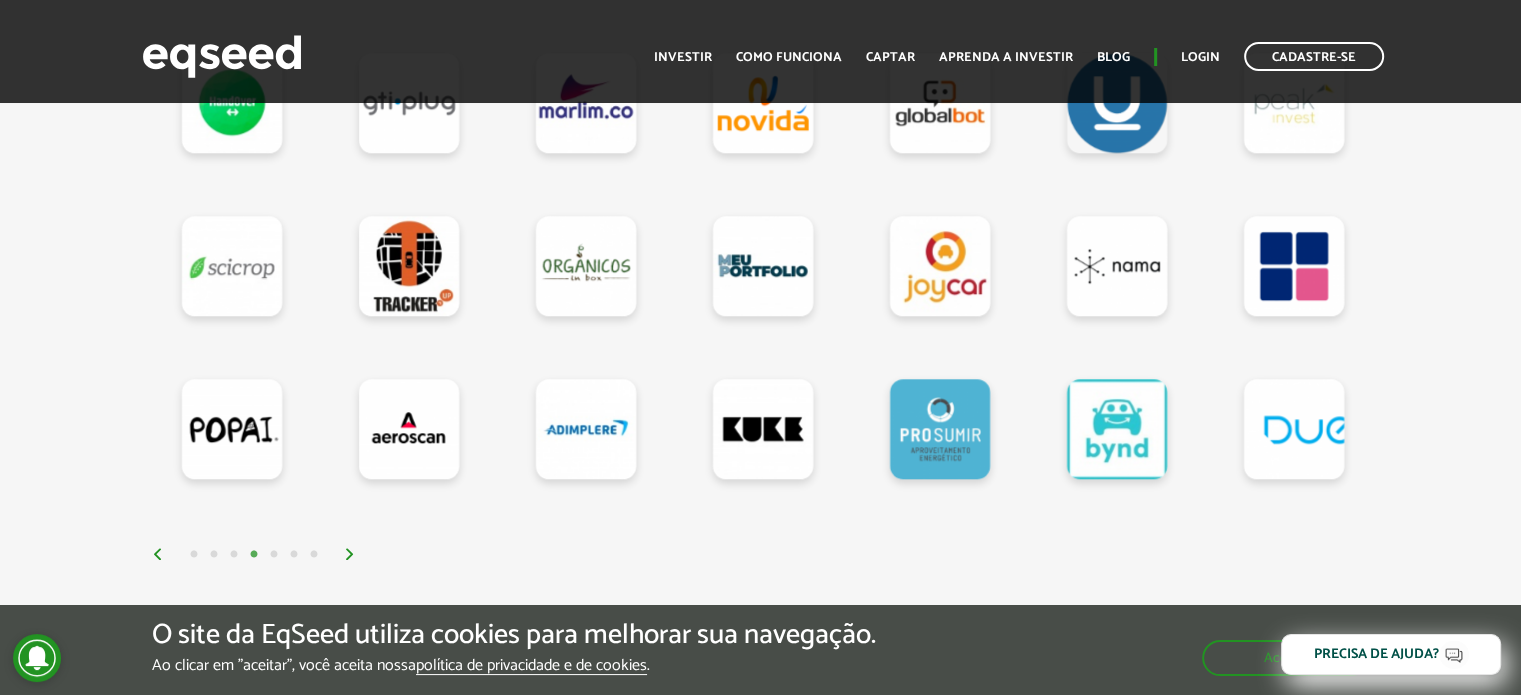scroll, scrollTop: 1800, scrollLeft: 0, axis: vertical 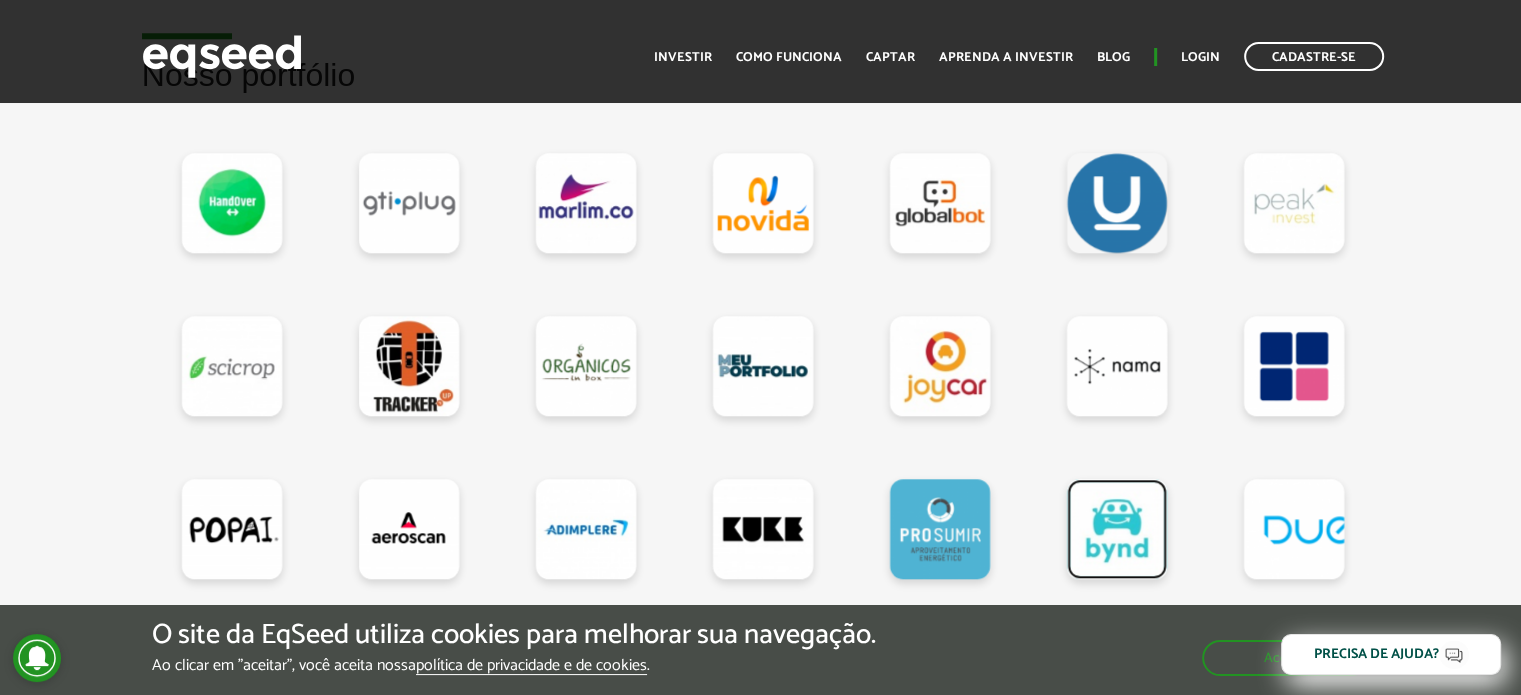 click at bounding box center (1117, 529) 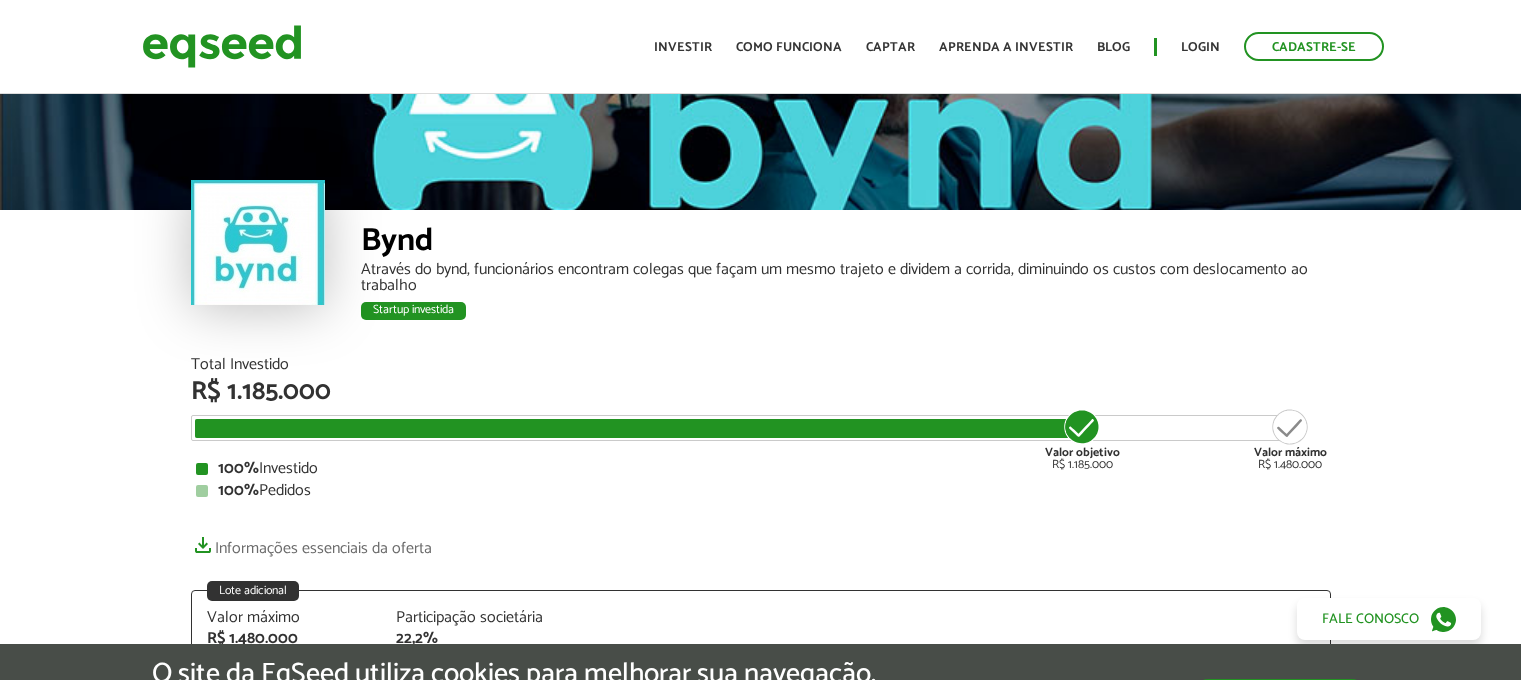 scroll, scrollTop: 0, scrollLeft: 0, axis: both 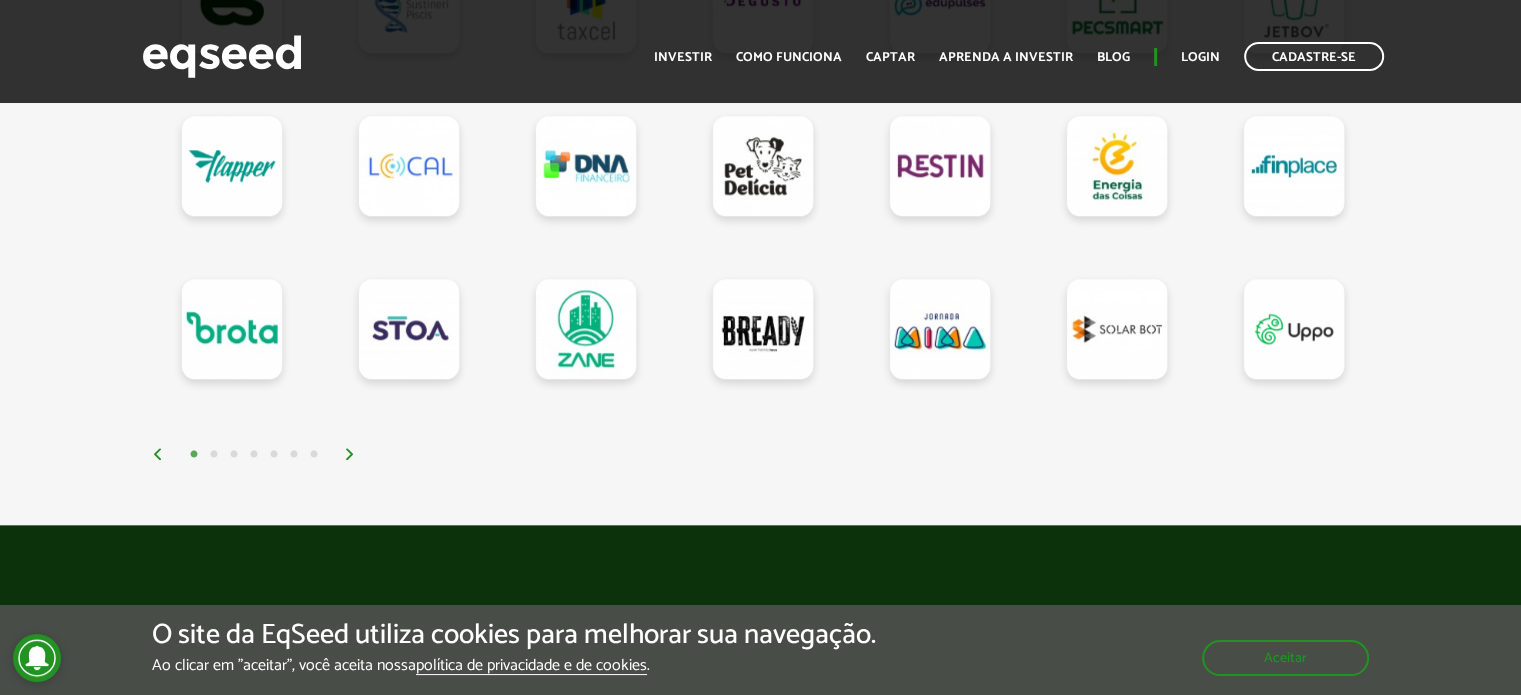 click at bounding box center (350, 454) 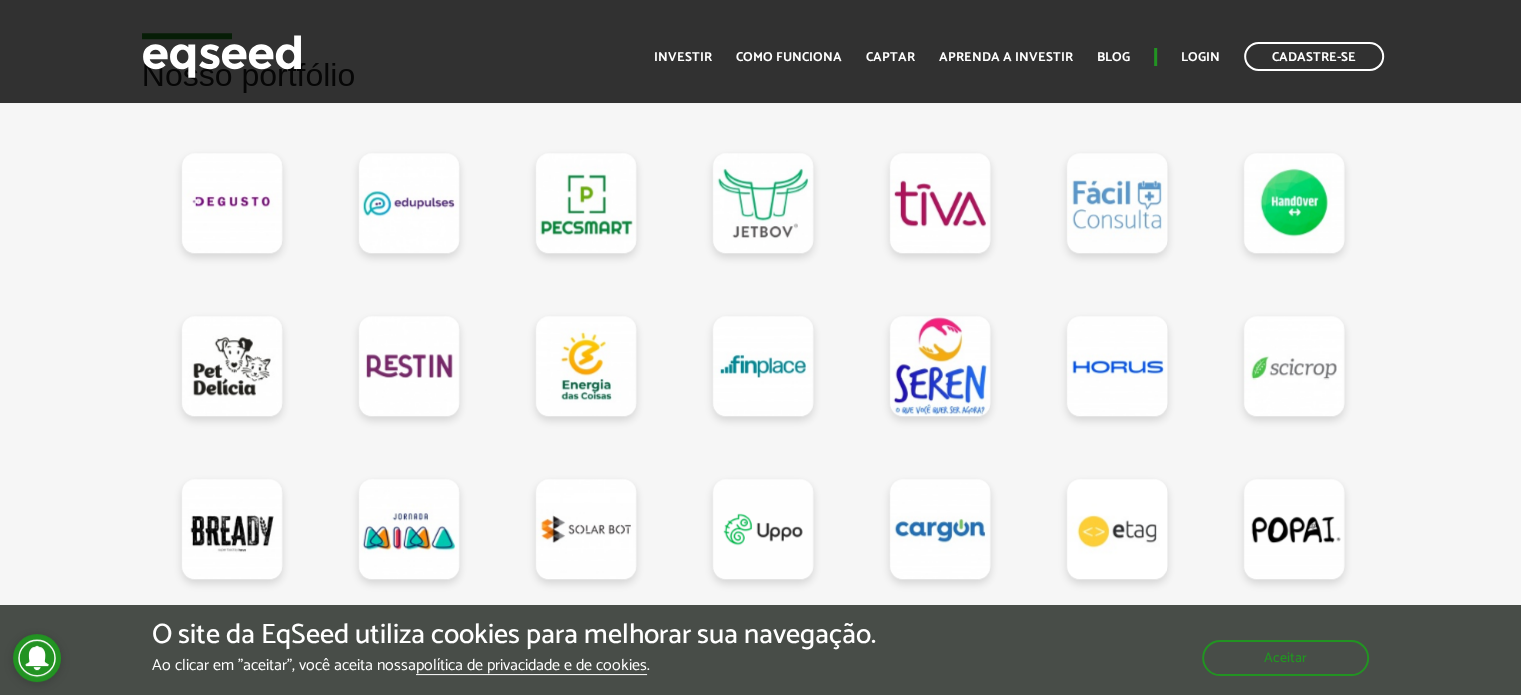 scroll, scrollTop: 1900, scrollLeft: 0, axis: vertical 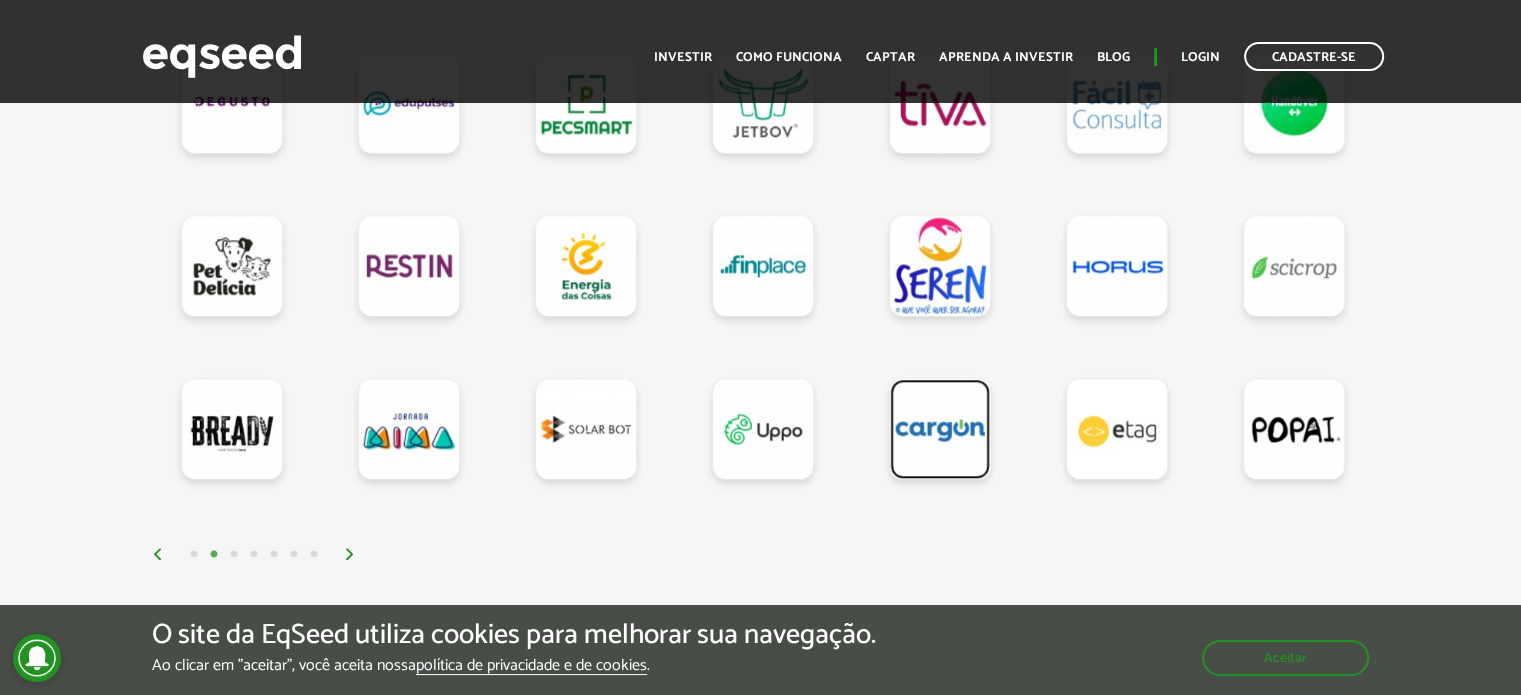 click at bounding box center (940, 429) 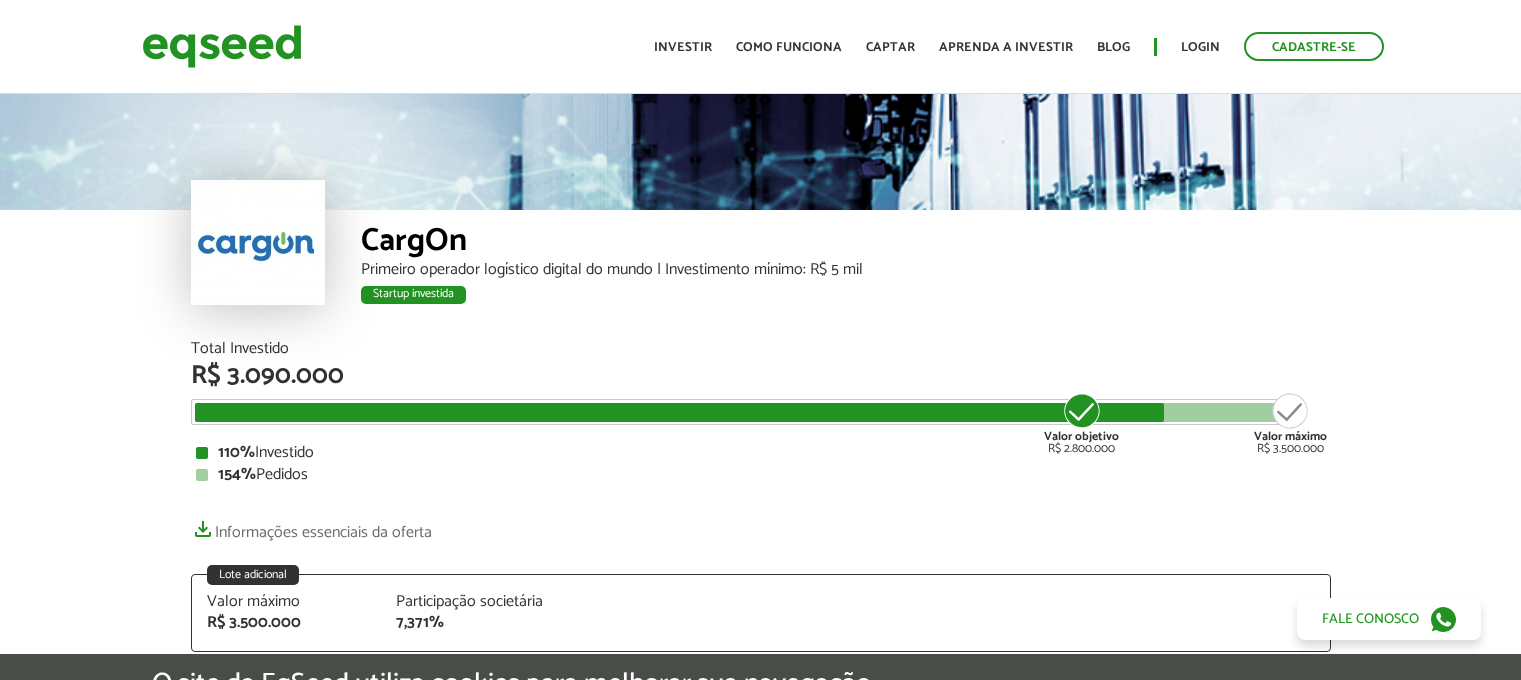 scroll, scrollTop: 0, scrollLeft: 0, axis: both 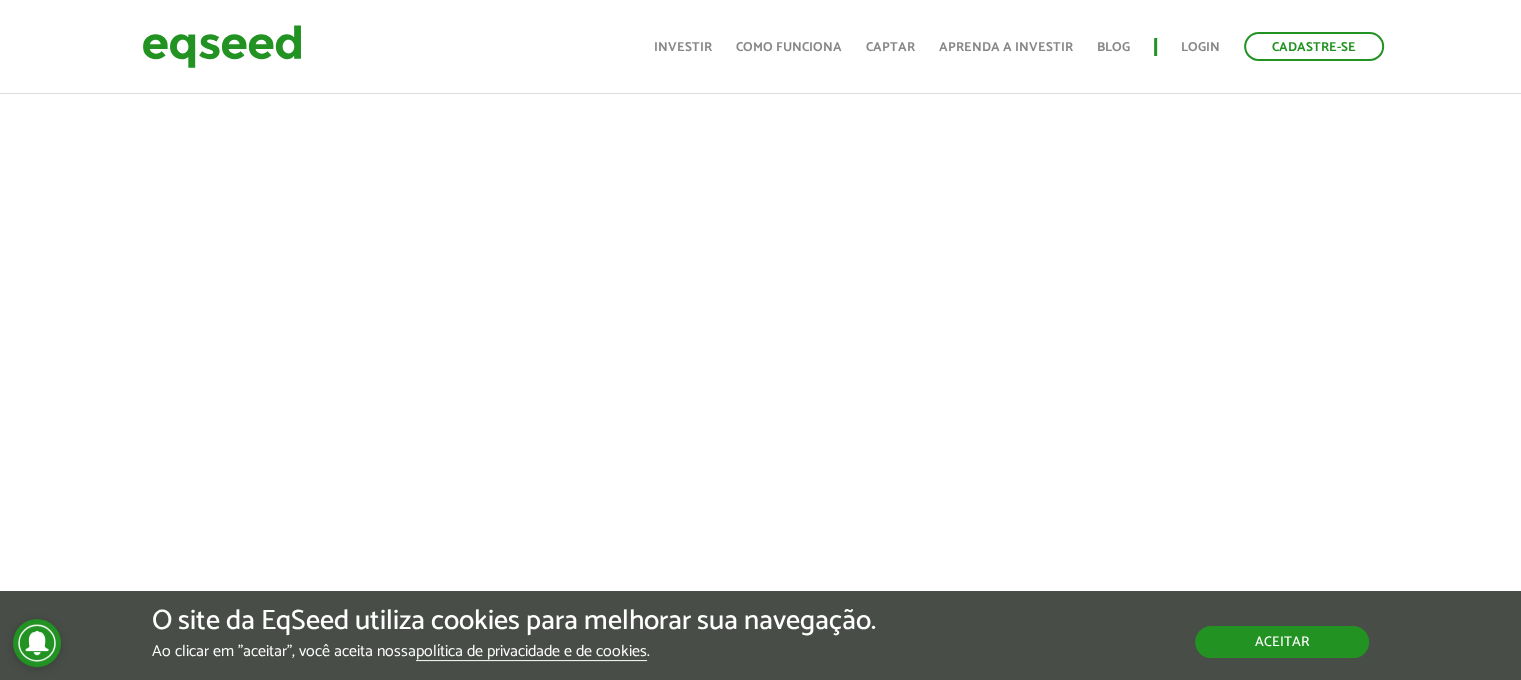 click on "Aceitar" at bounding box center (1282, 642) 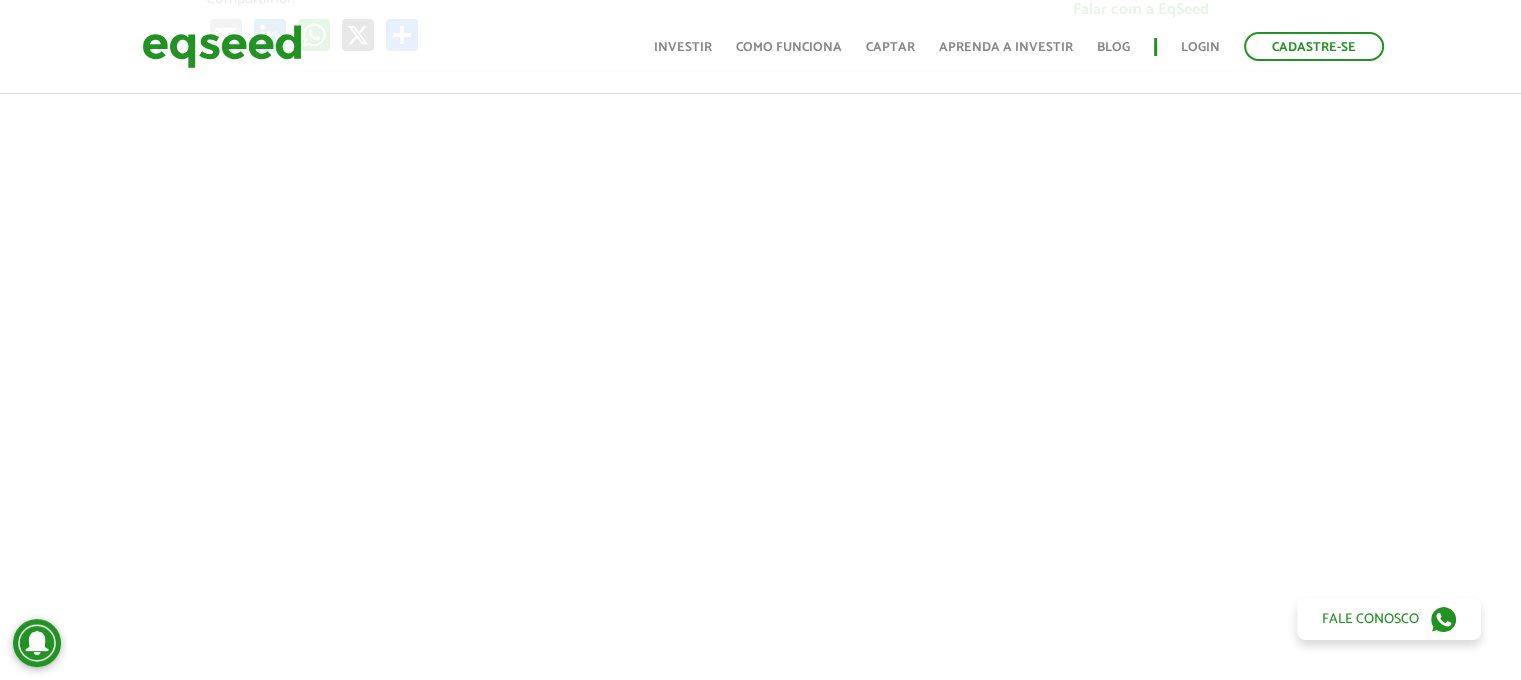 scroll, scrollTop: 788, scrollLeft: 0, axis: vertical 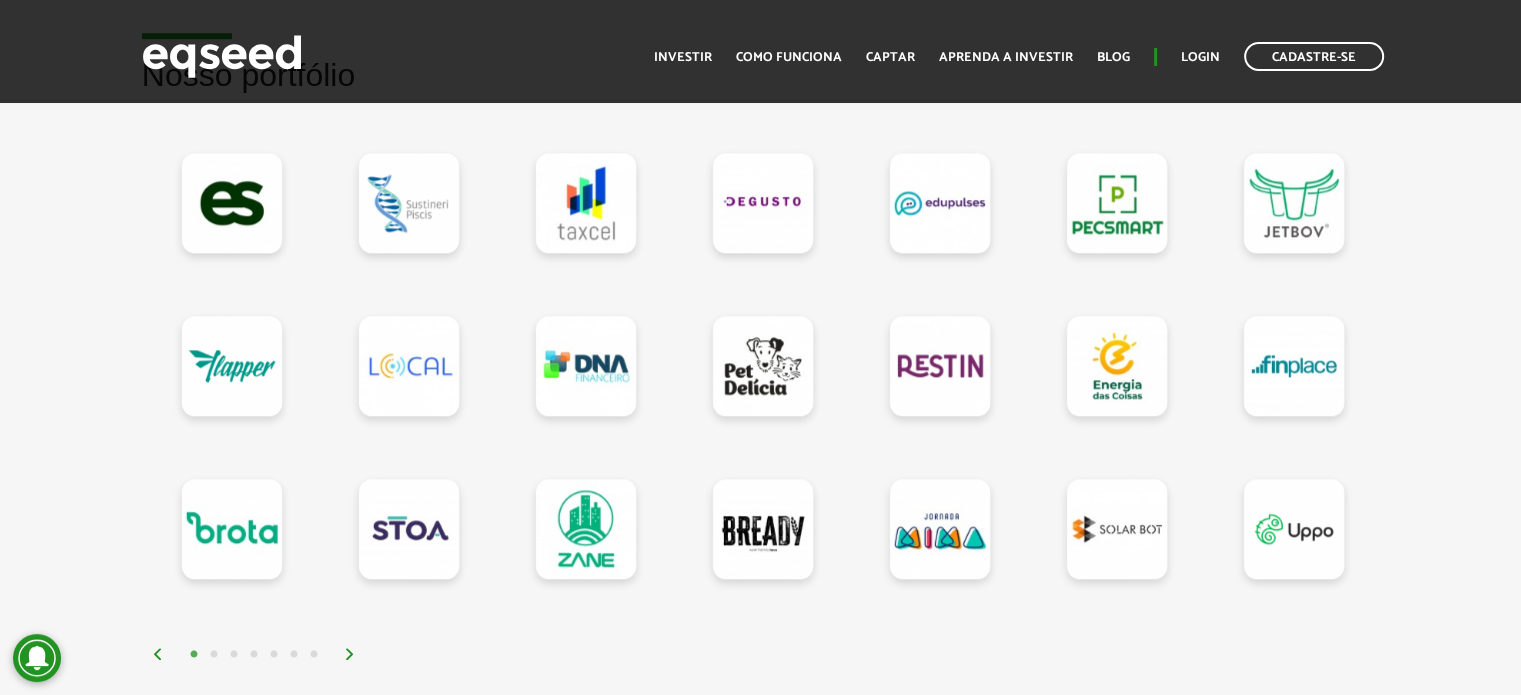 click on "1 2 3 4 5 6 7" at bounding box center [766, 653] 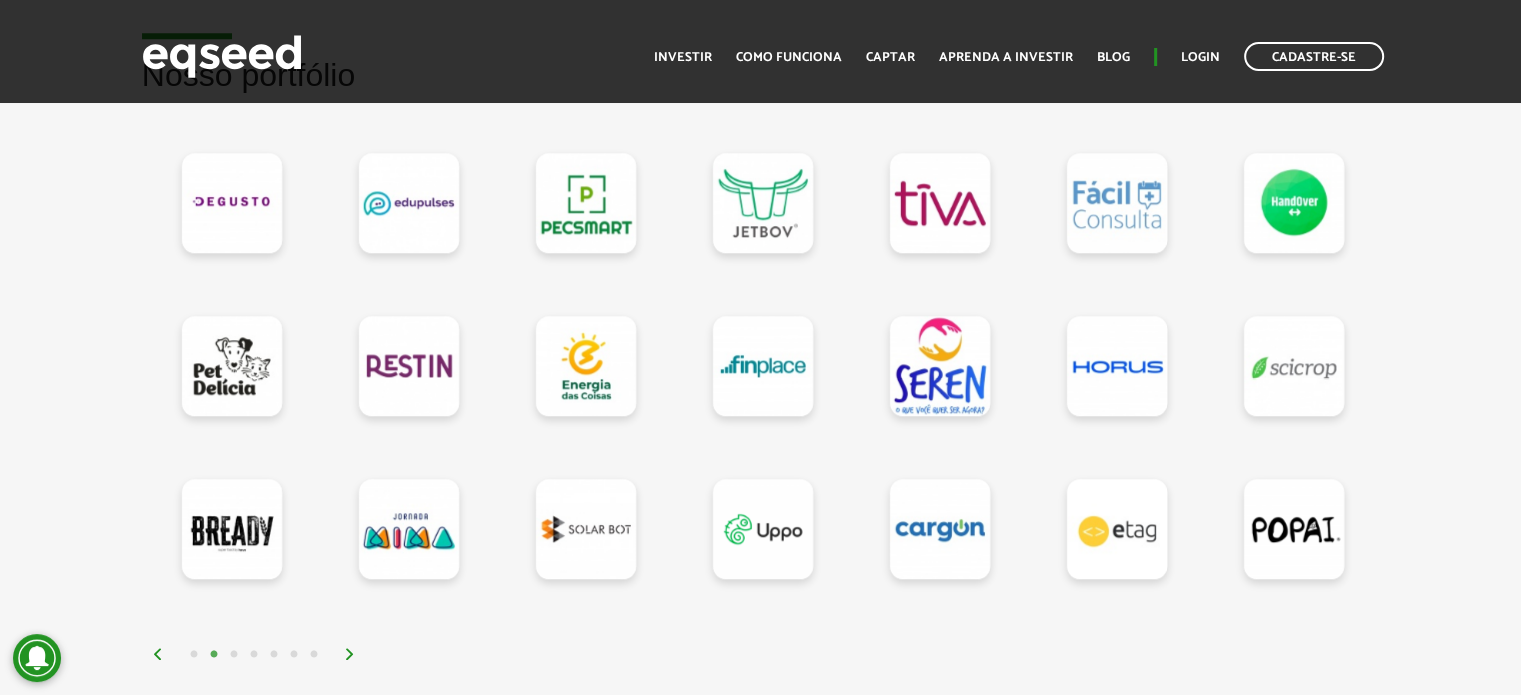 click at bounding box center [350, 654] 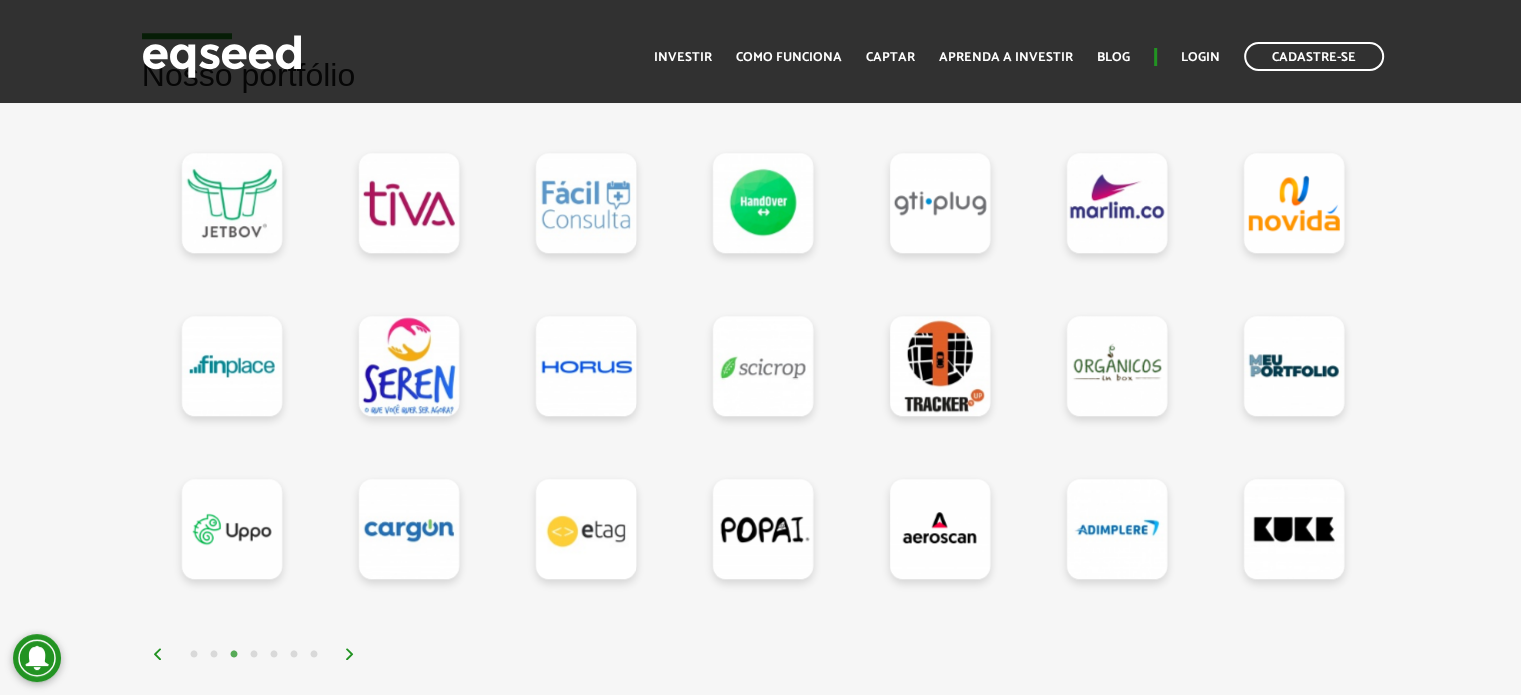 click at bounding box center (350, 654) 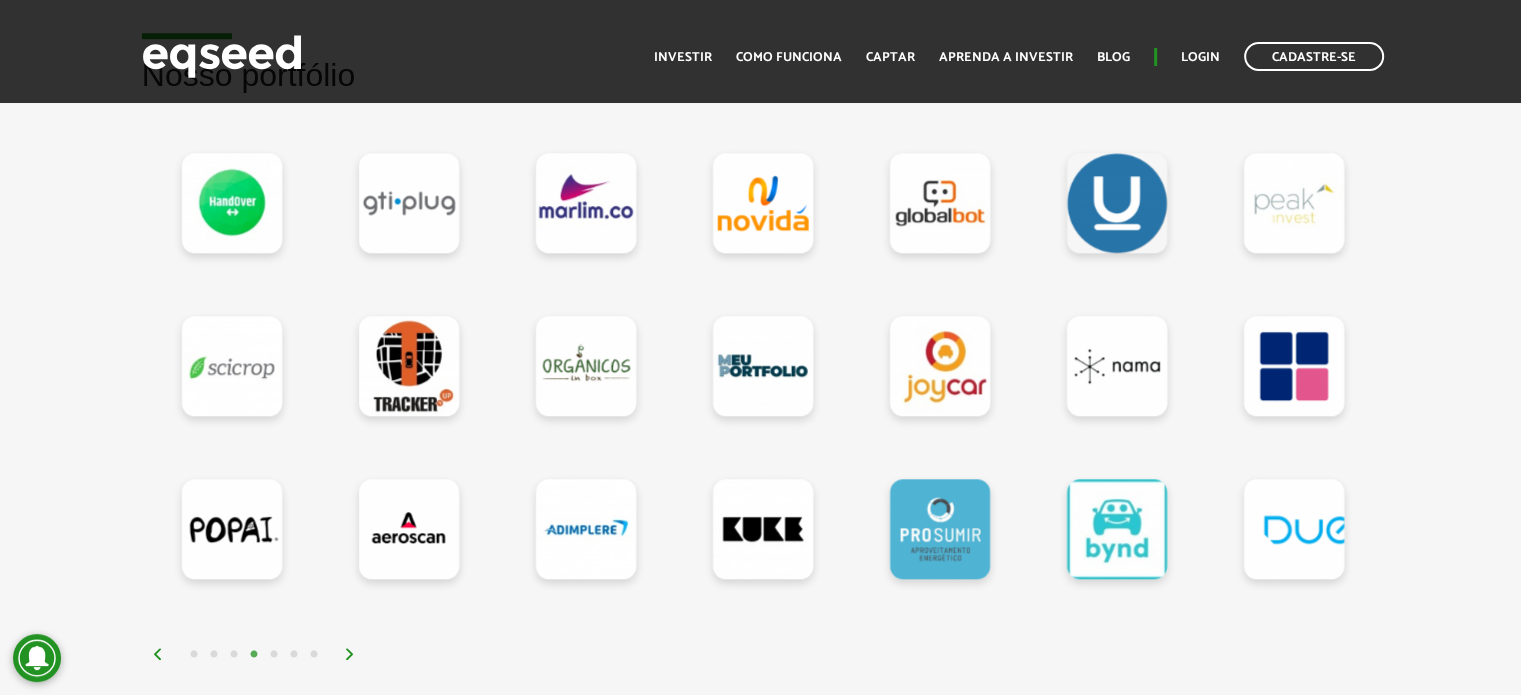 click at bounding box center [350, 654] 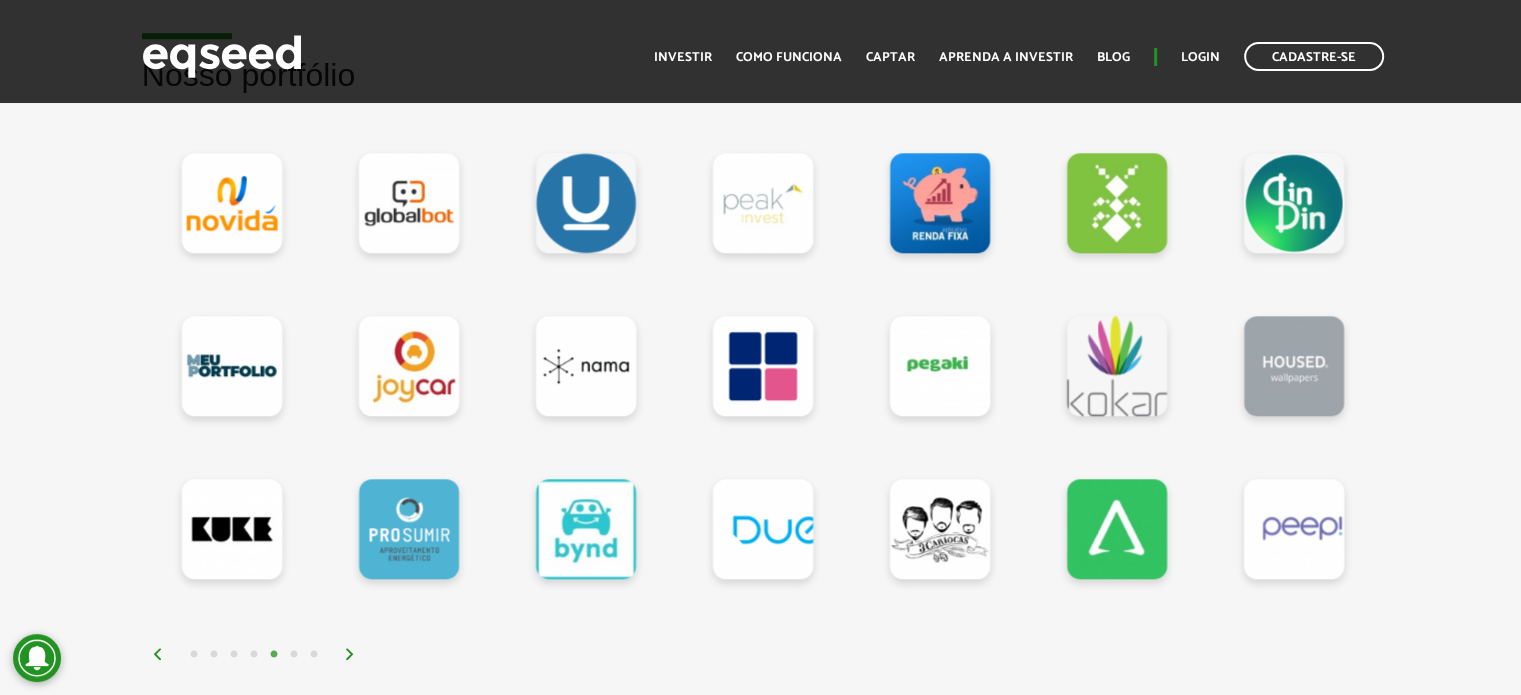 click at bounding box center [350, 654] 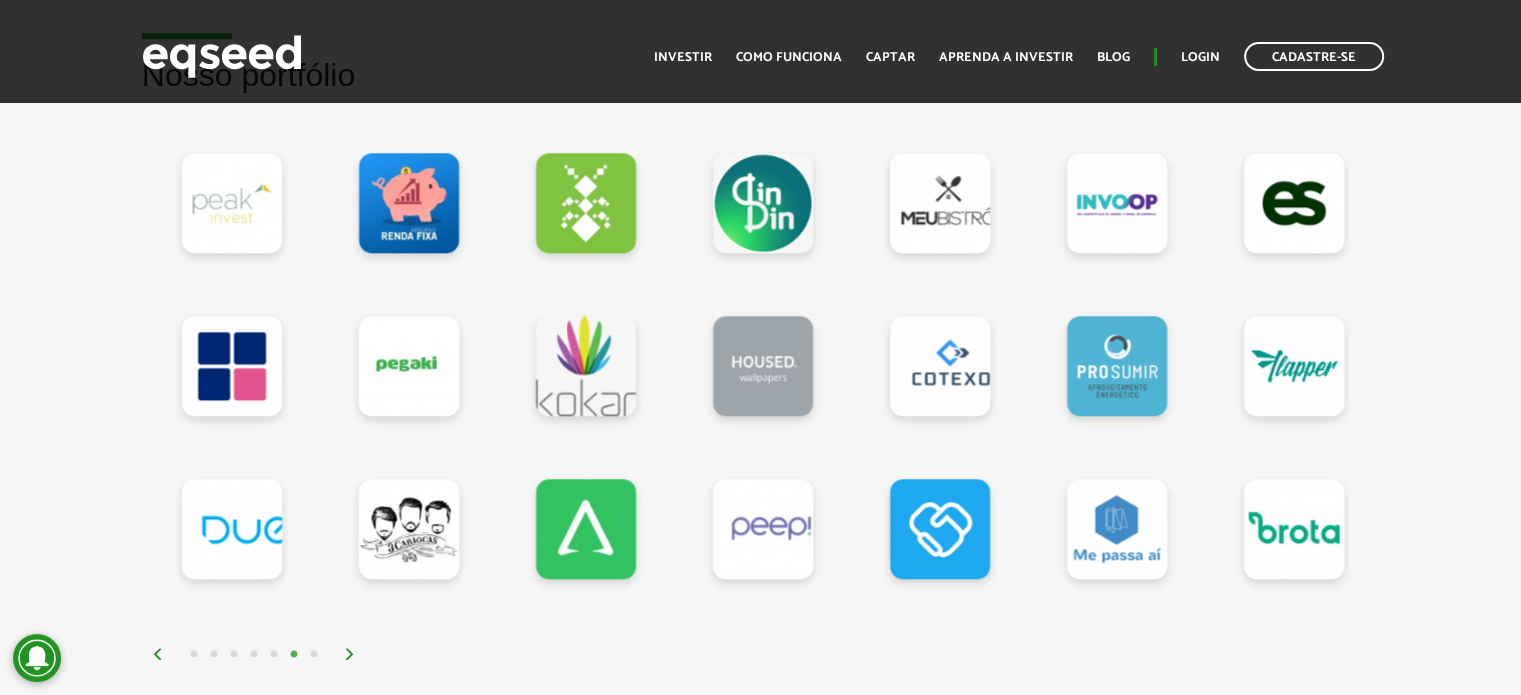 click at bounding box center (350, 654) 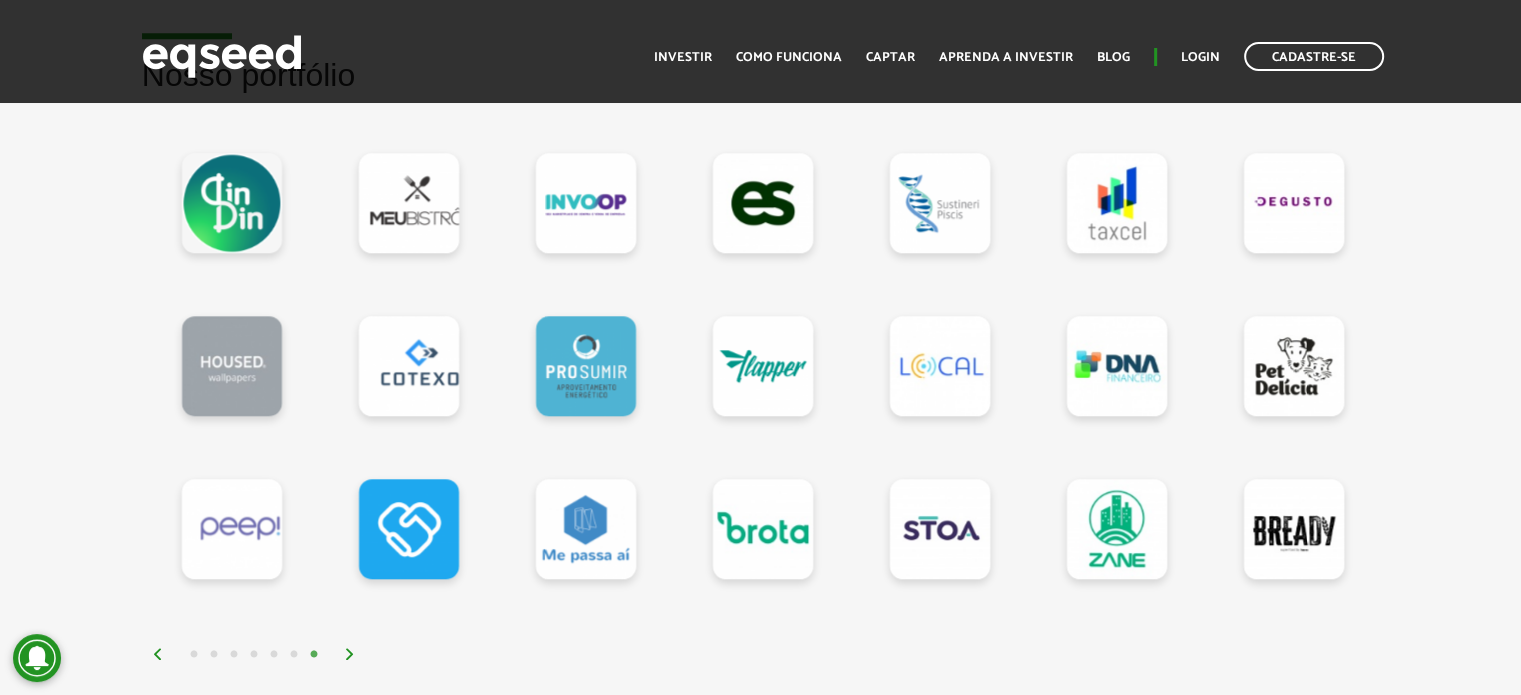click at bounding box center [350, 654] 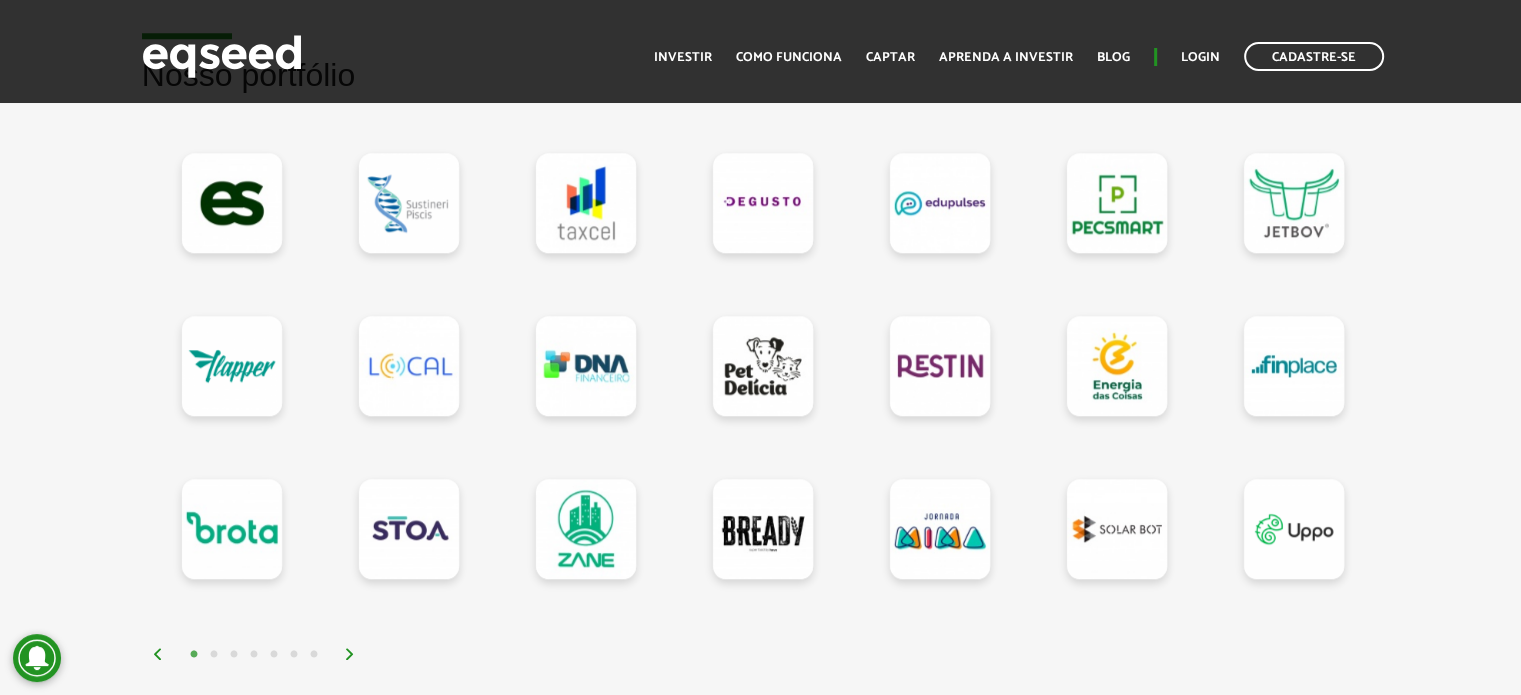 click at bounding box center [350, 654] 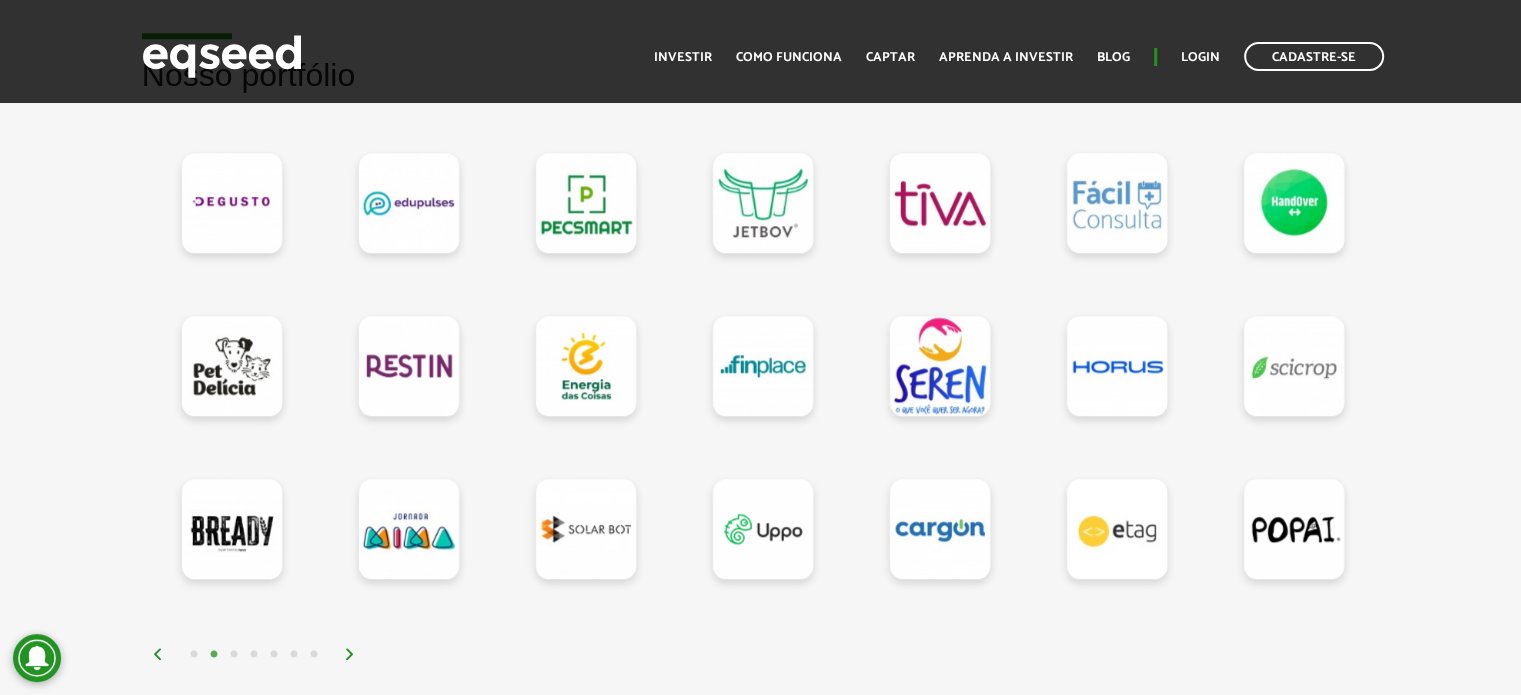 click at bounding box center [350, 654] 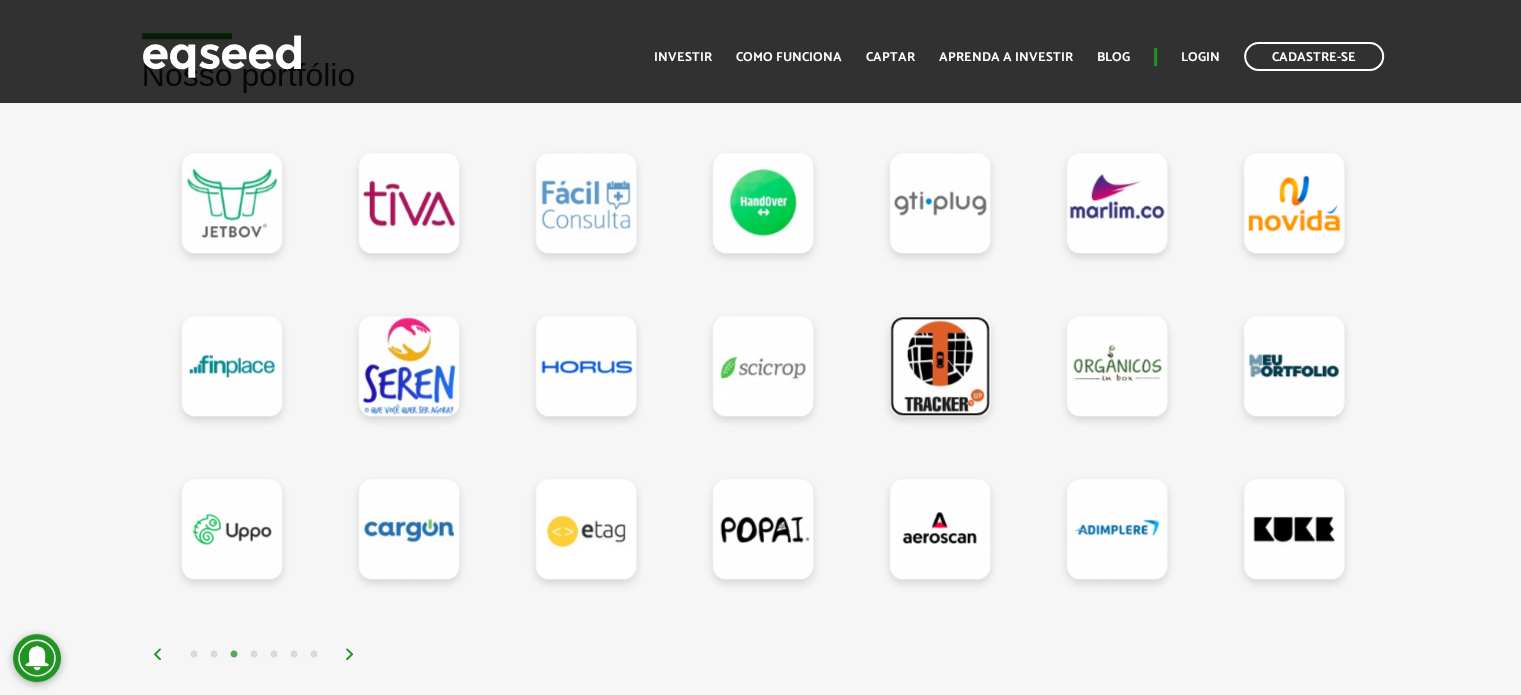 click at bounding box center [940, 366] 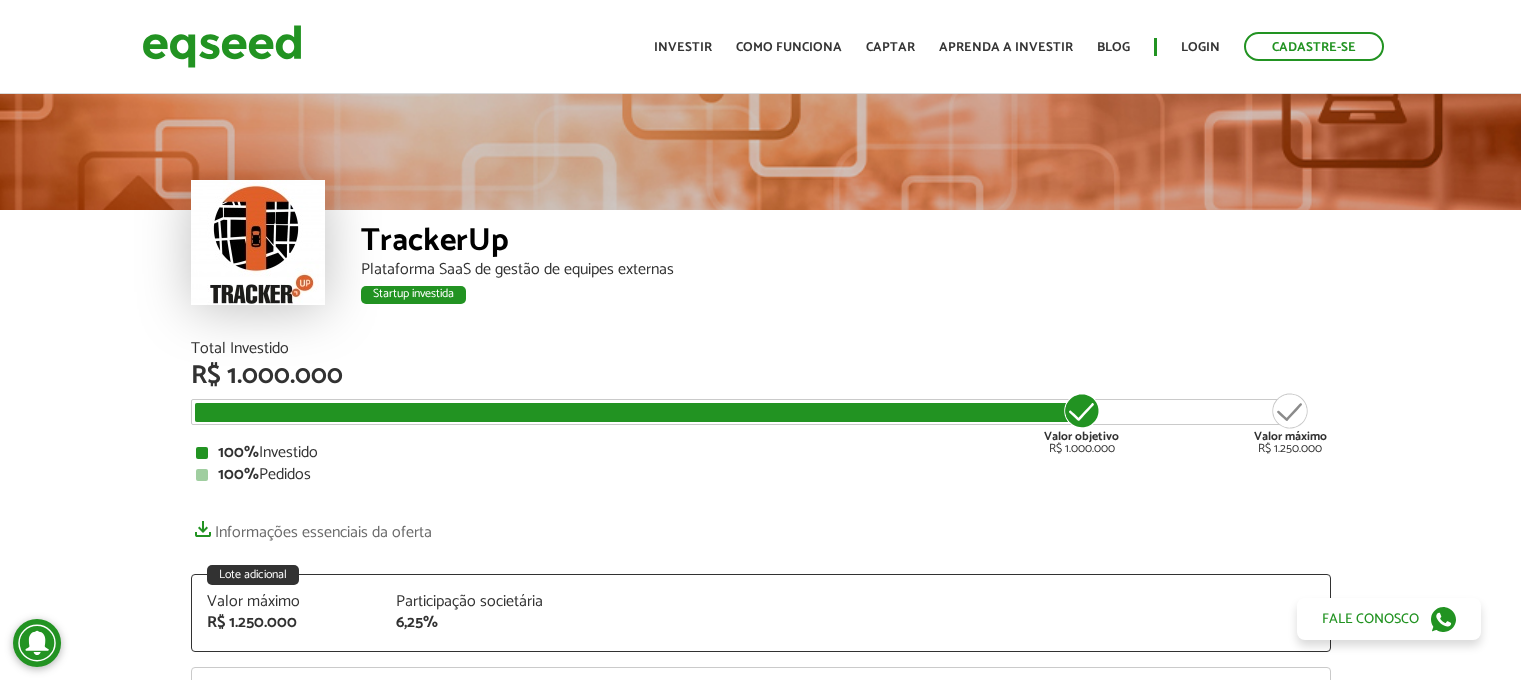 scroll, scrollTop: 0, scrollLeft: 0, axis: both 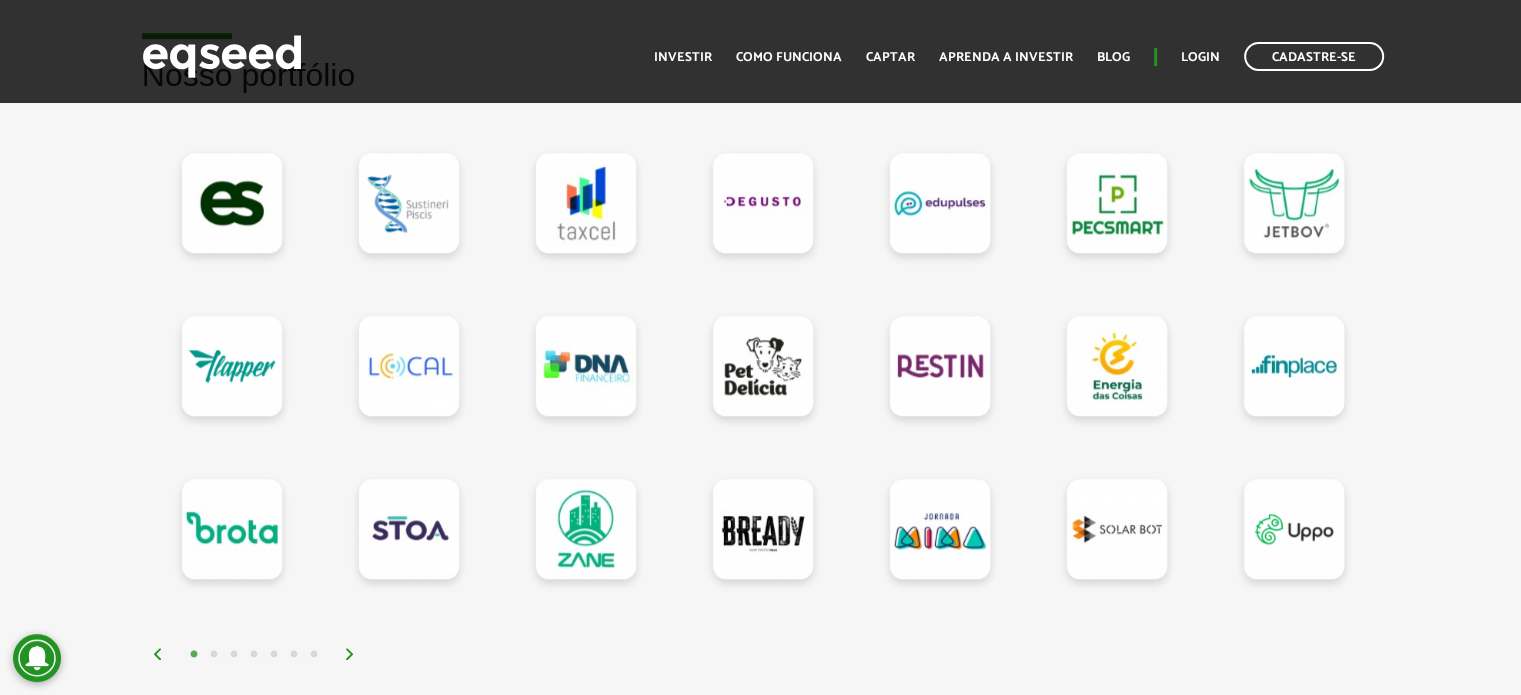 click at bounding box center (350, 654) 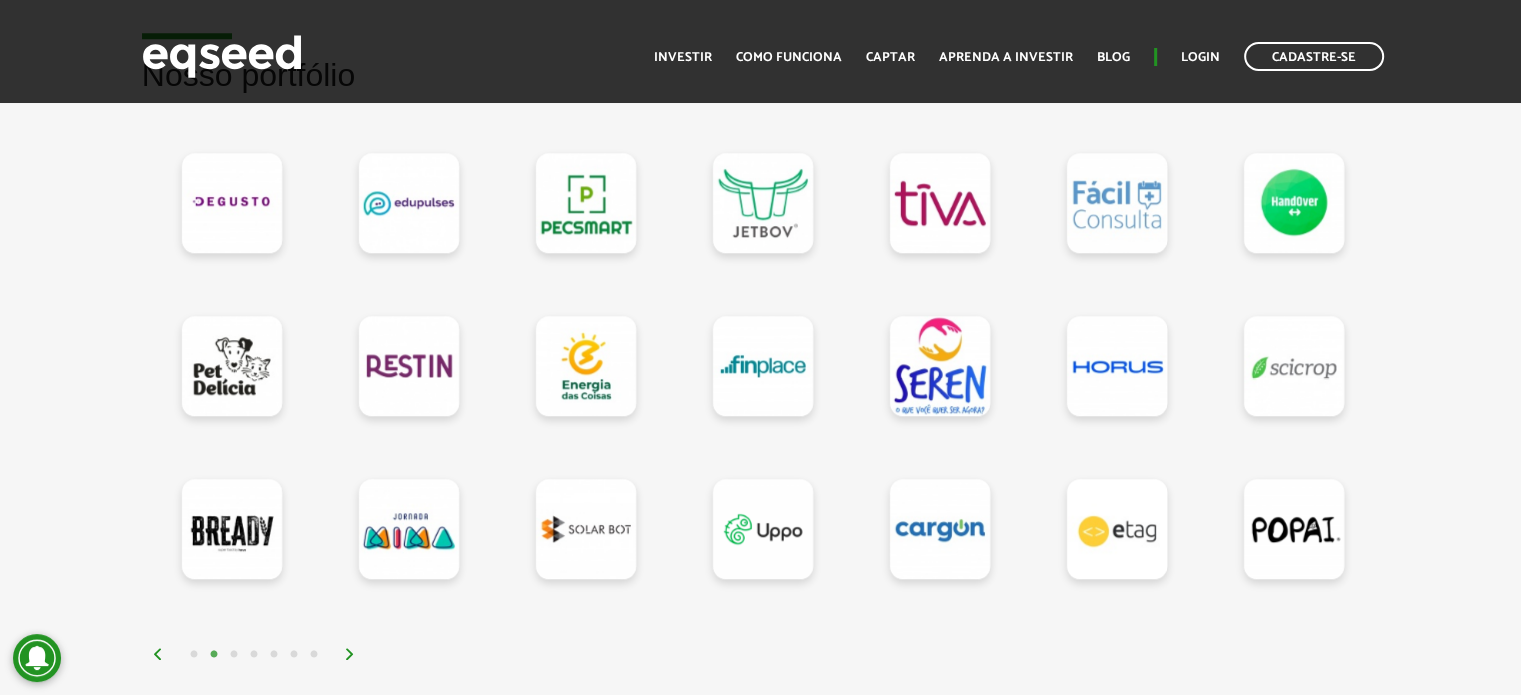 click at bounding box center (350, 654) 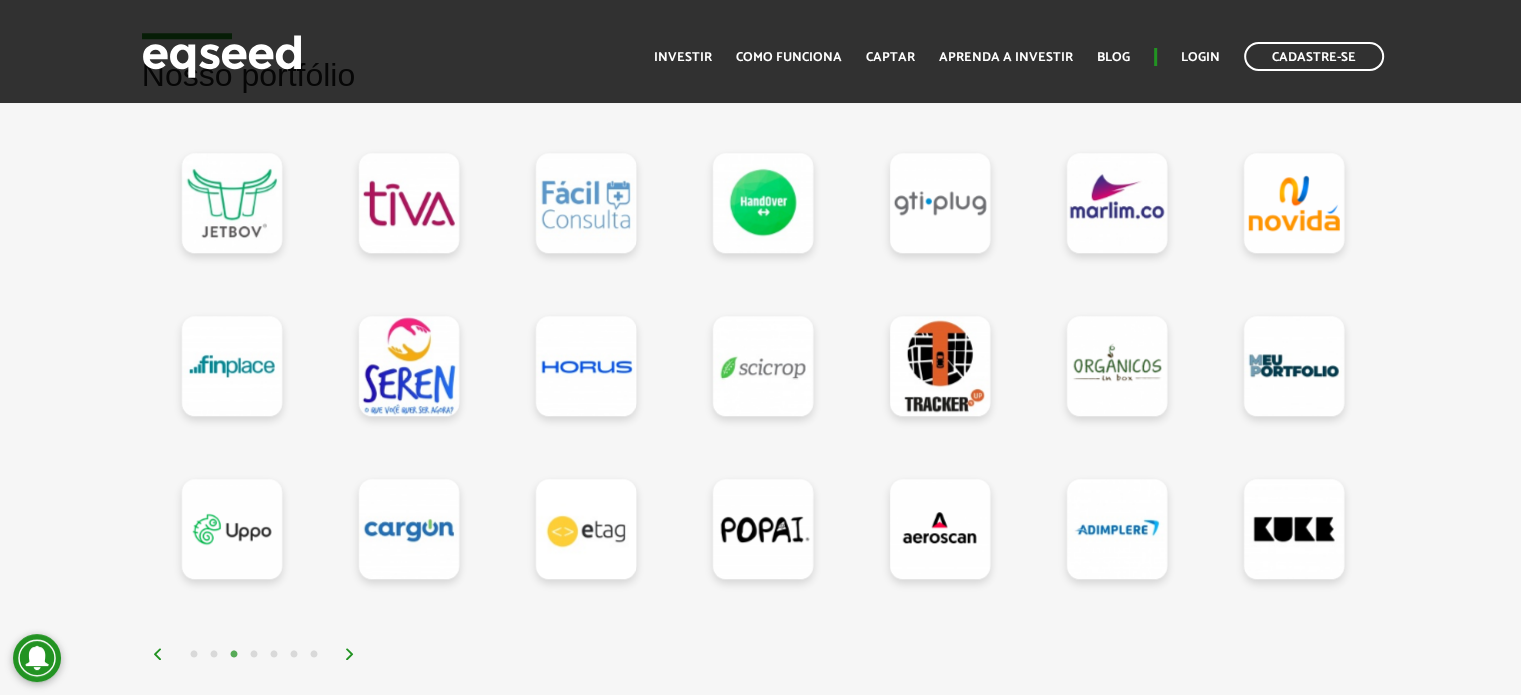 click at bounding box center (350, 654) 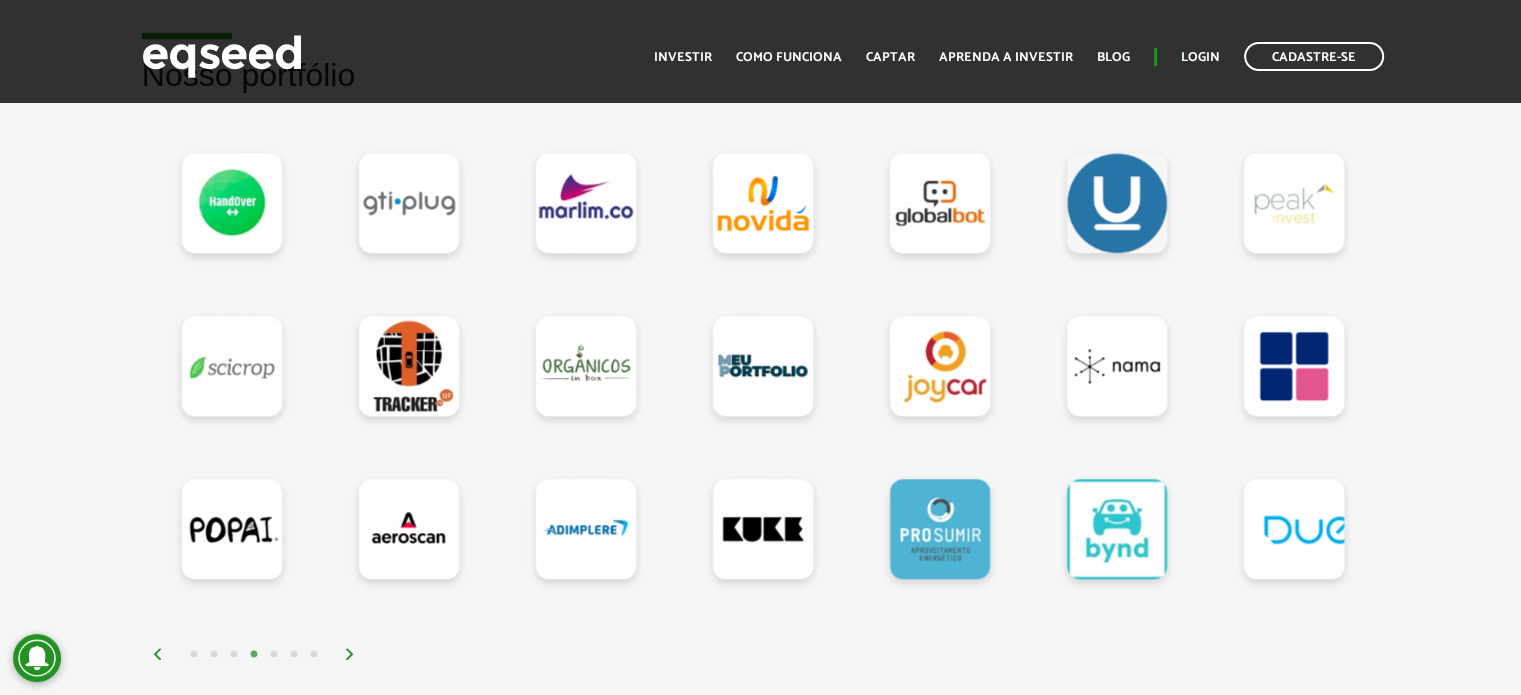 click at bounding box center (350, 654) 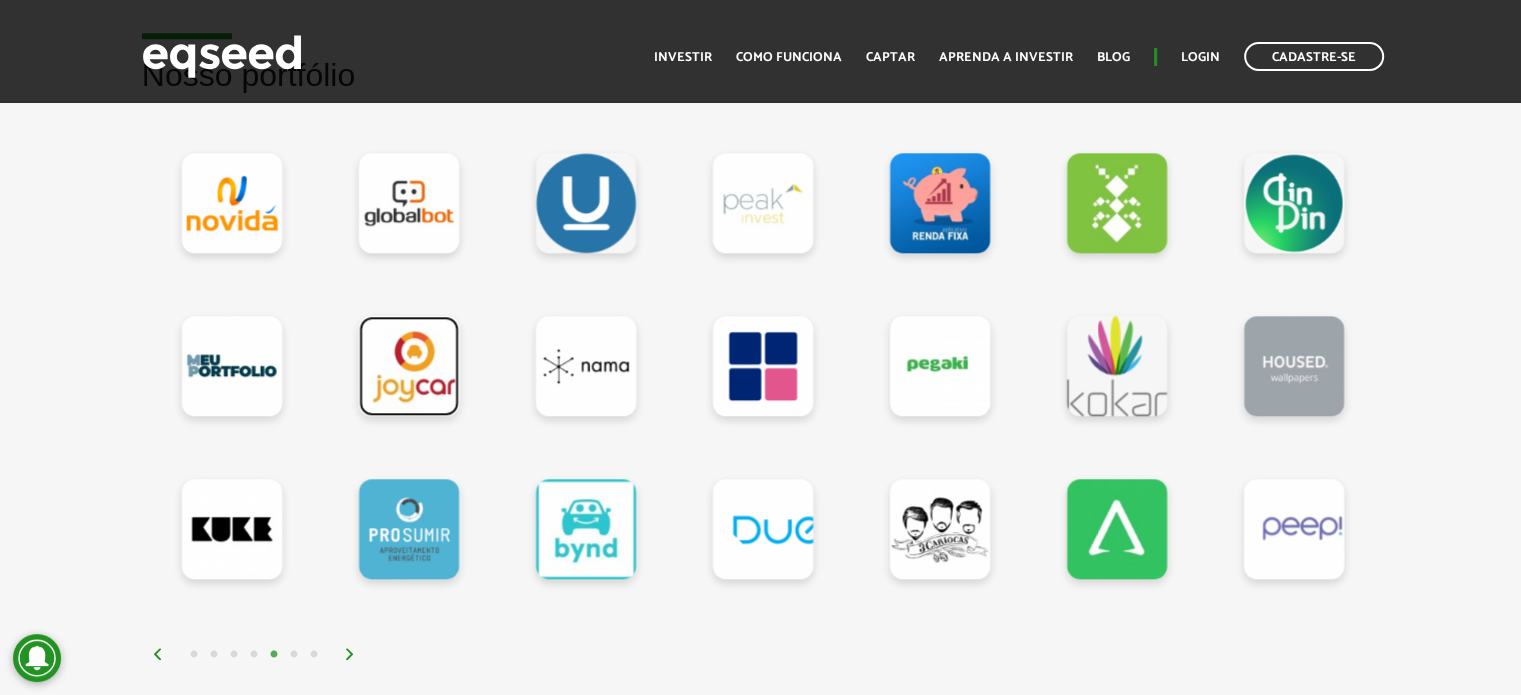 click at bounding box center [409, 366] 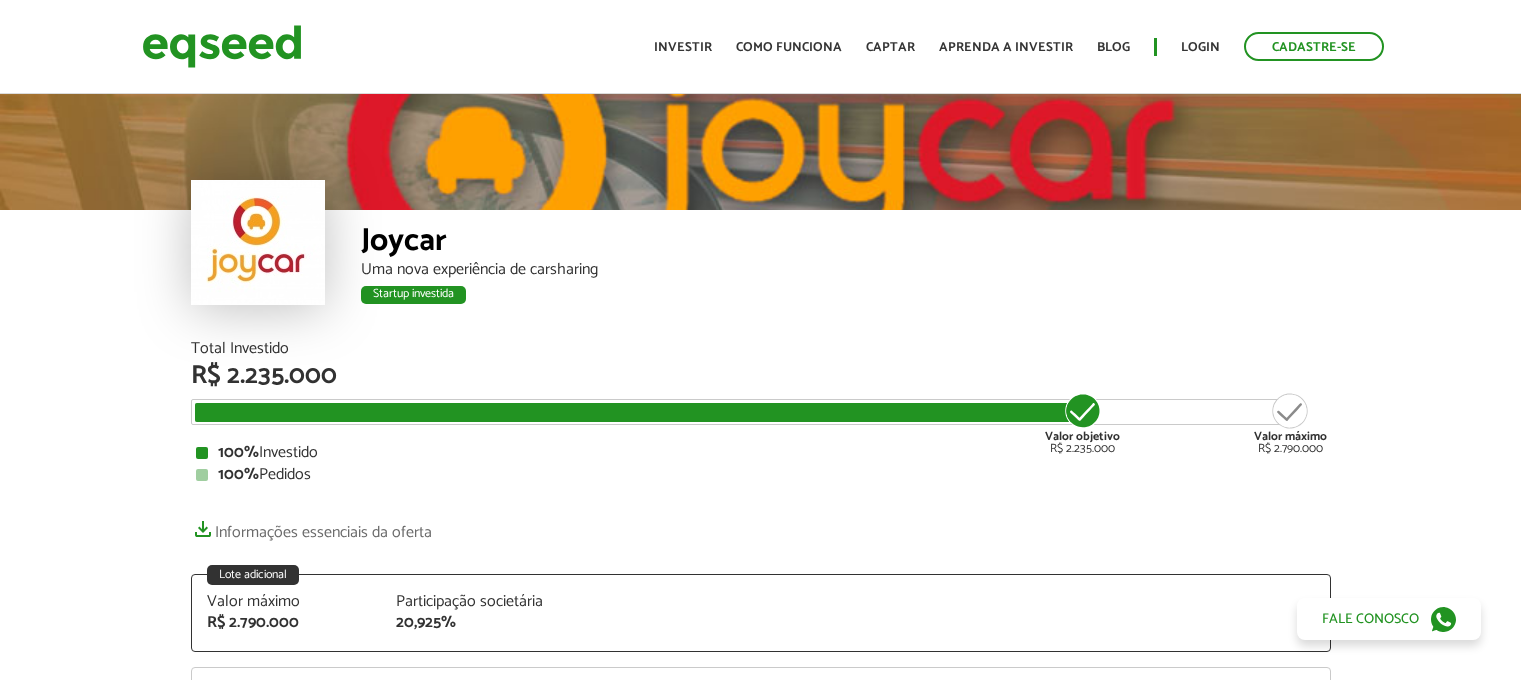 scroll, scrollTop: 0, scrollLeft: 0, axis: both 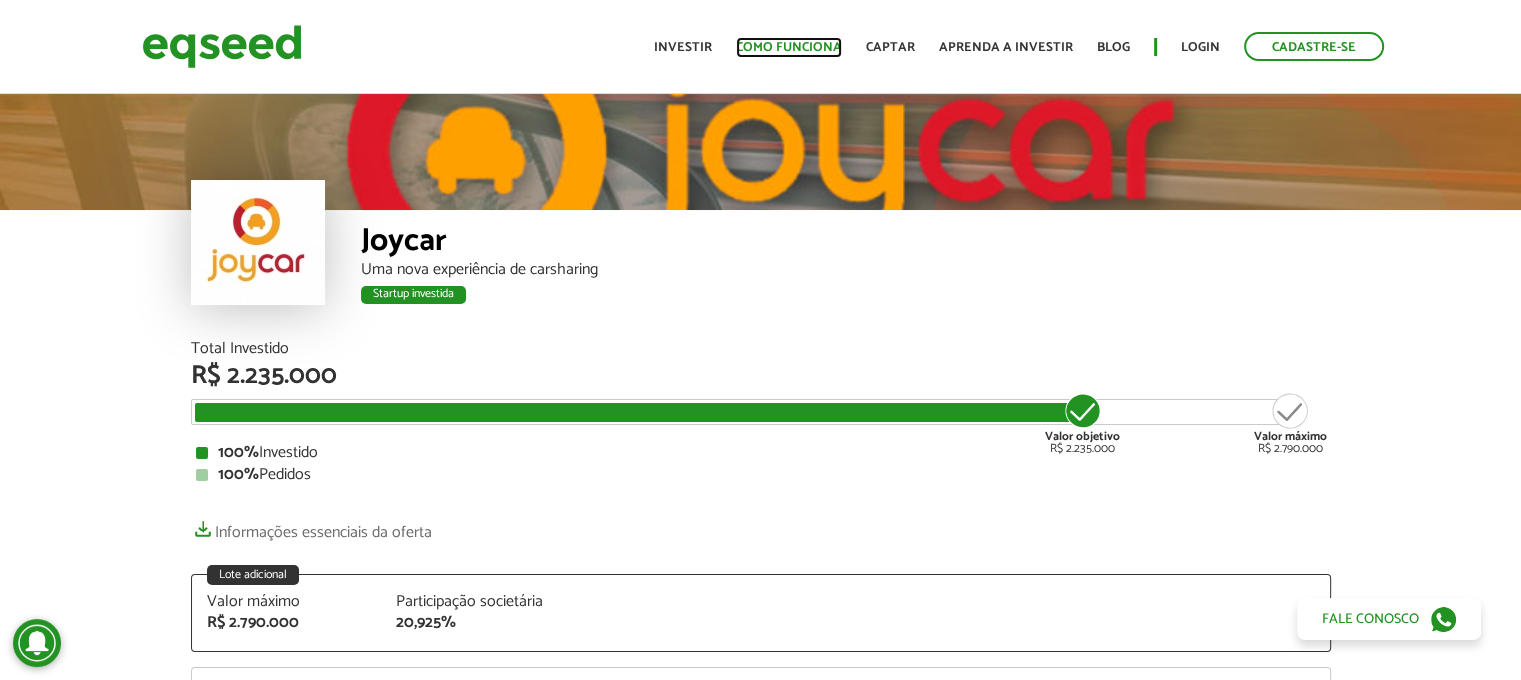 click on "Como funciona" at bounding box center (789, 47) 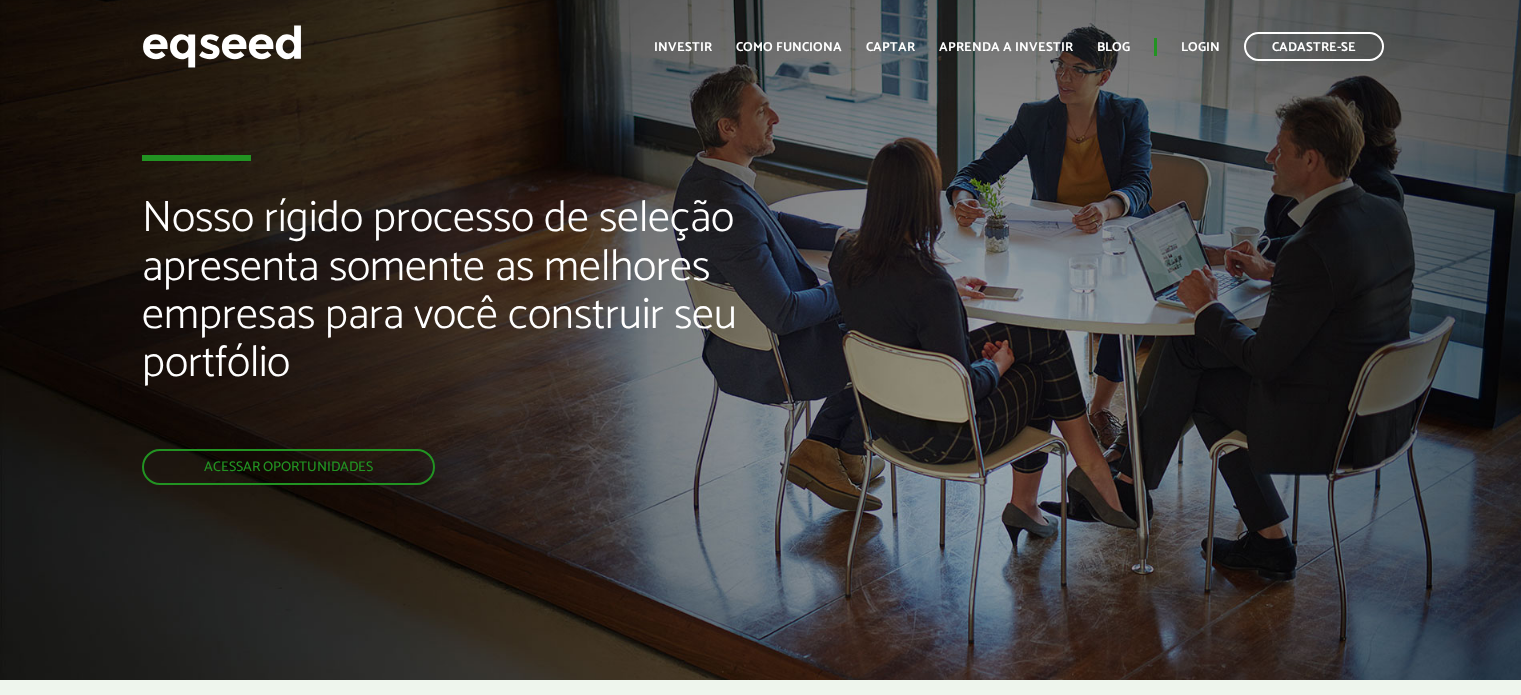 scroll, scrollTop: 0, scrollLeft: 0, axis: both 